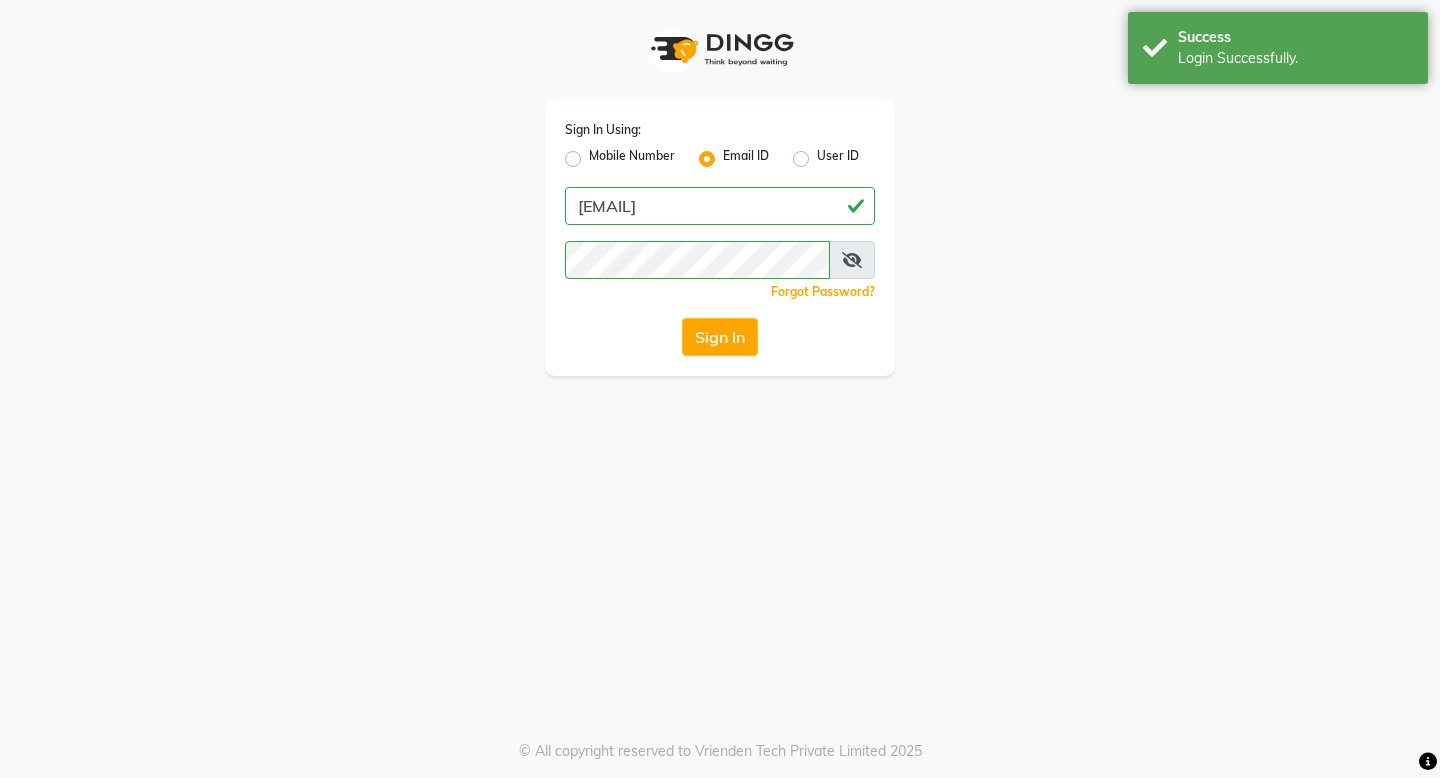 scroll, scrollTop: 0, scrollLeft: 0, axis: both 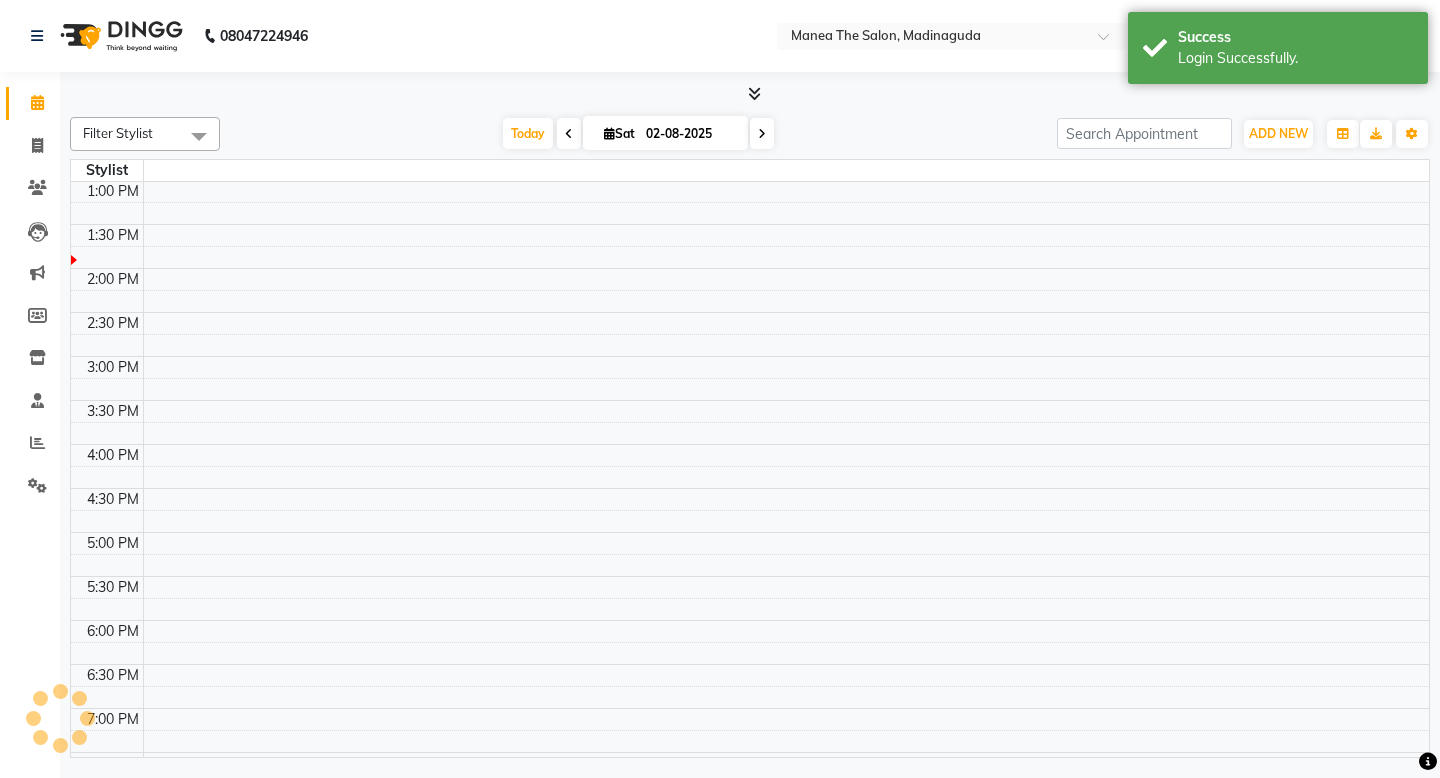 select on "en" 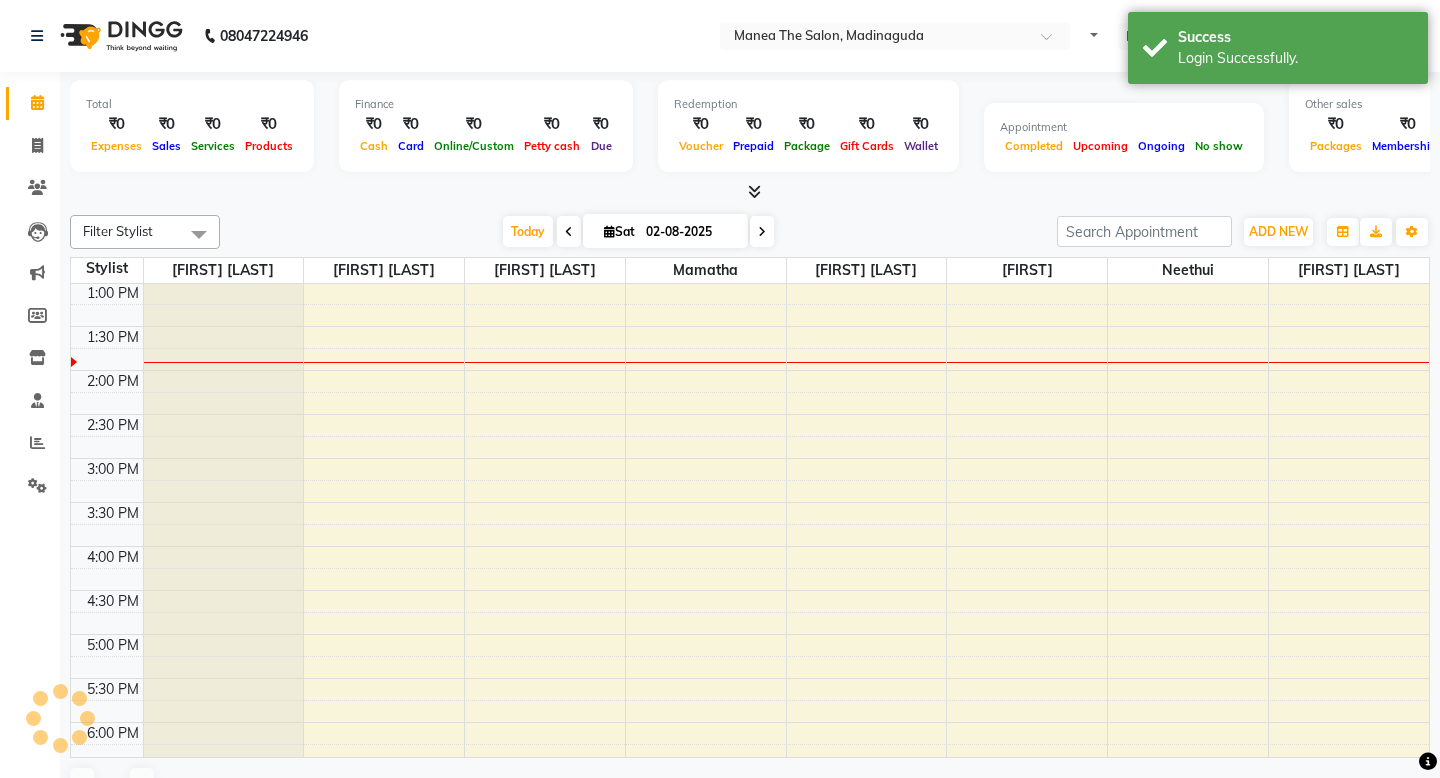scroll, scrollTop: 0, scrollLeft: 0, axis: both 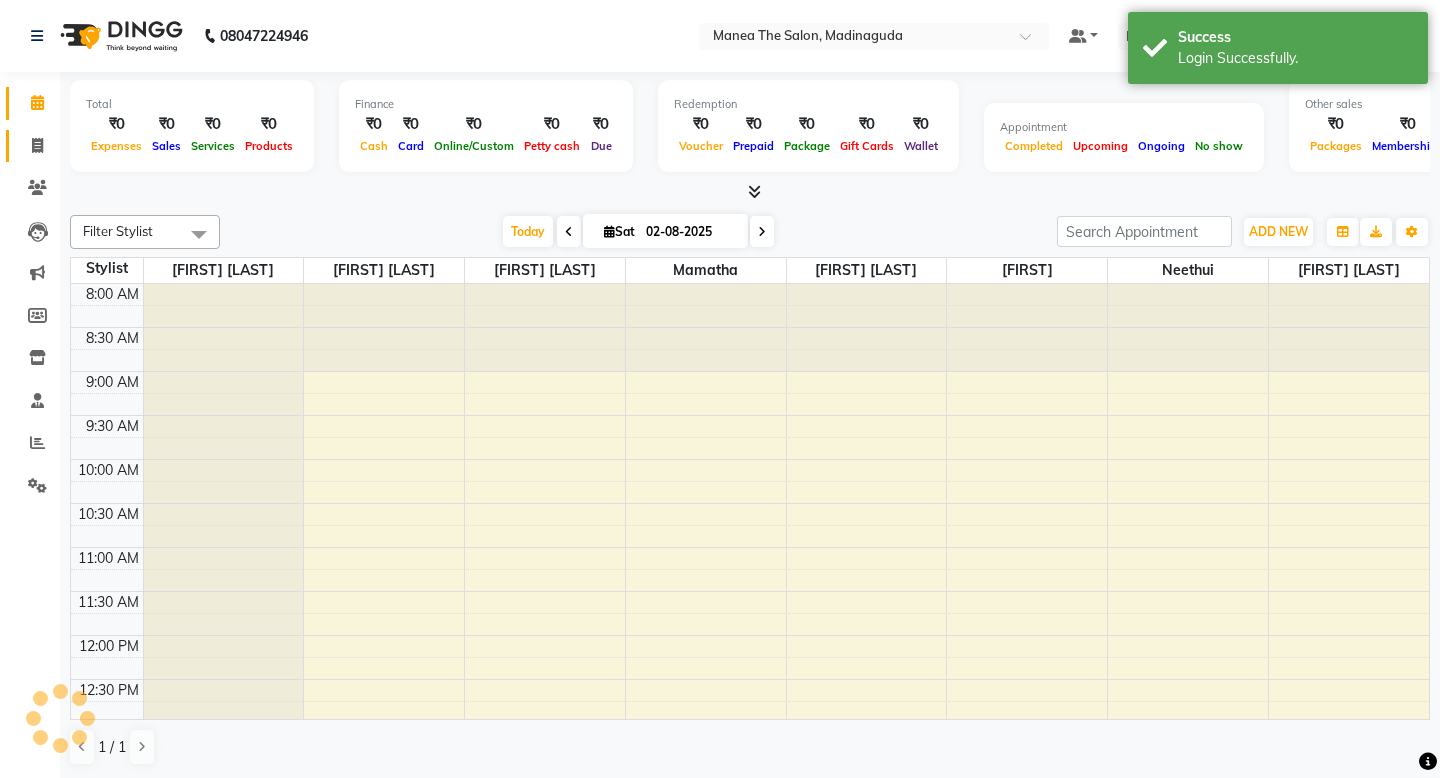 click 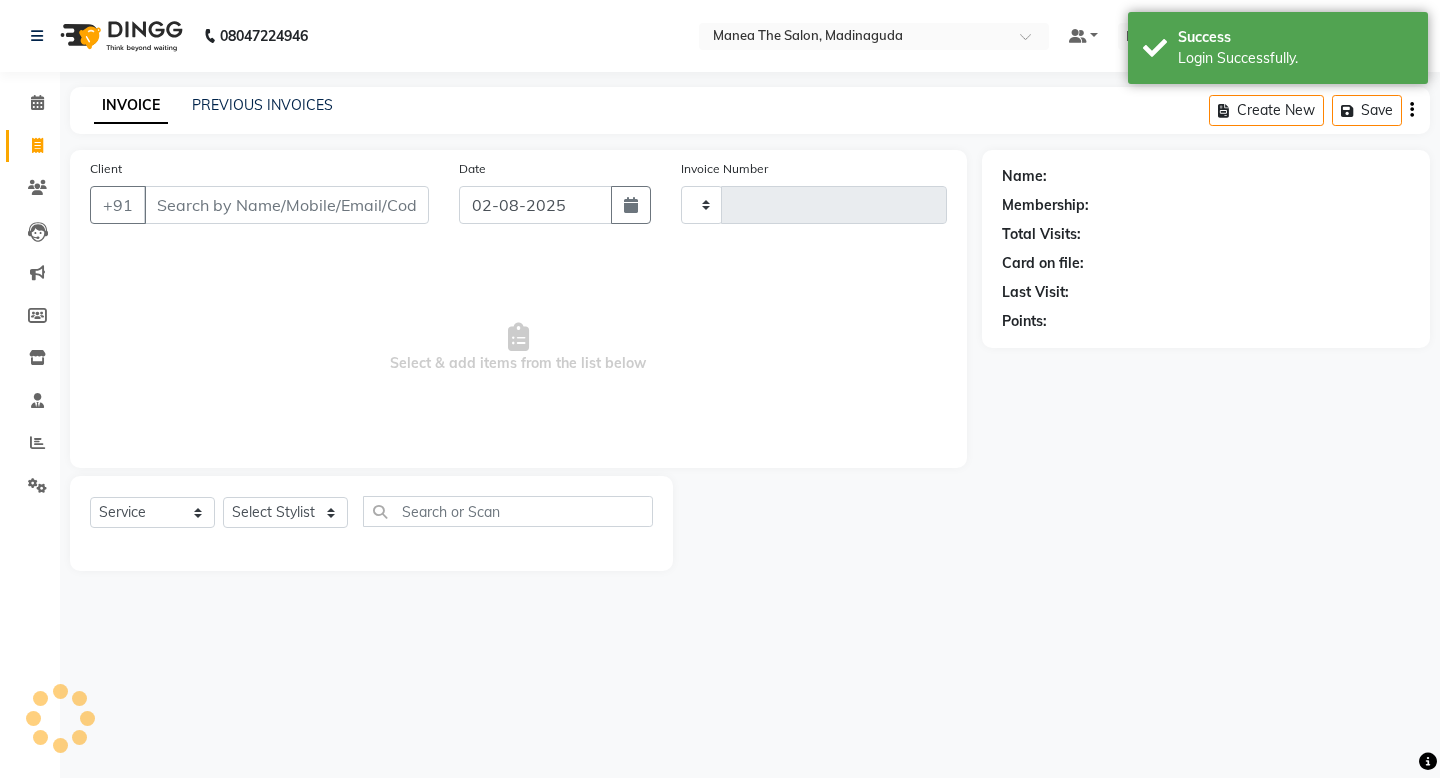 type on "1317" 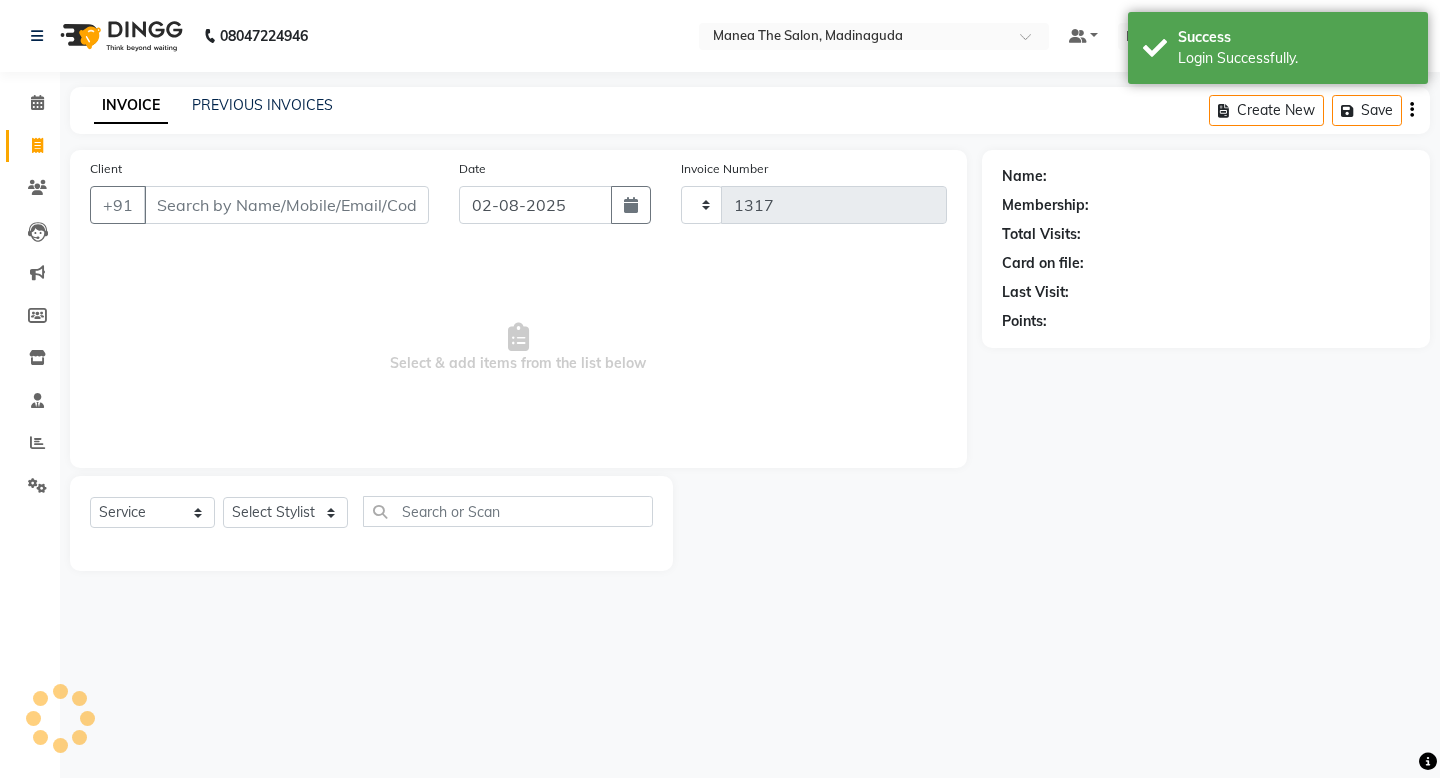 select on "5514" 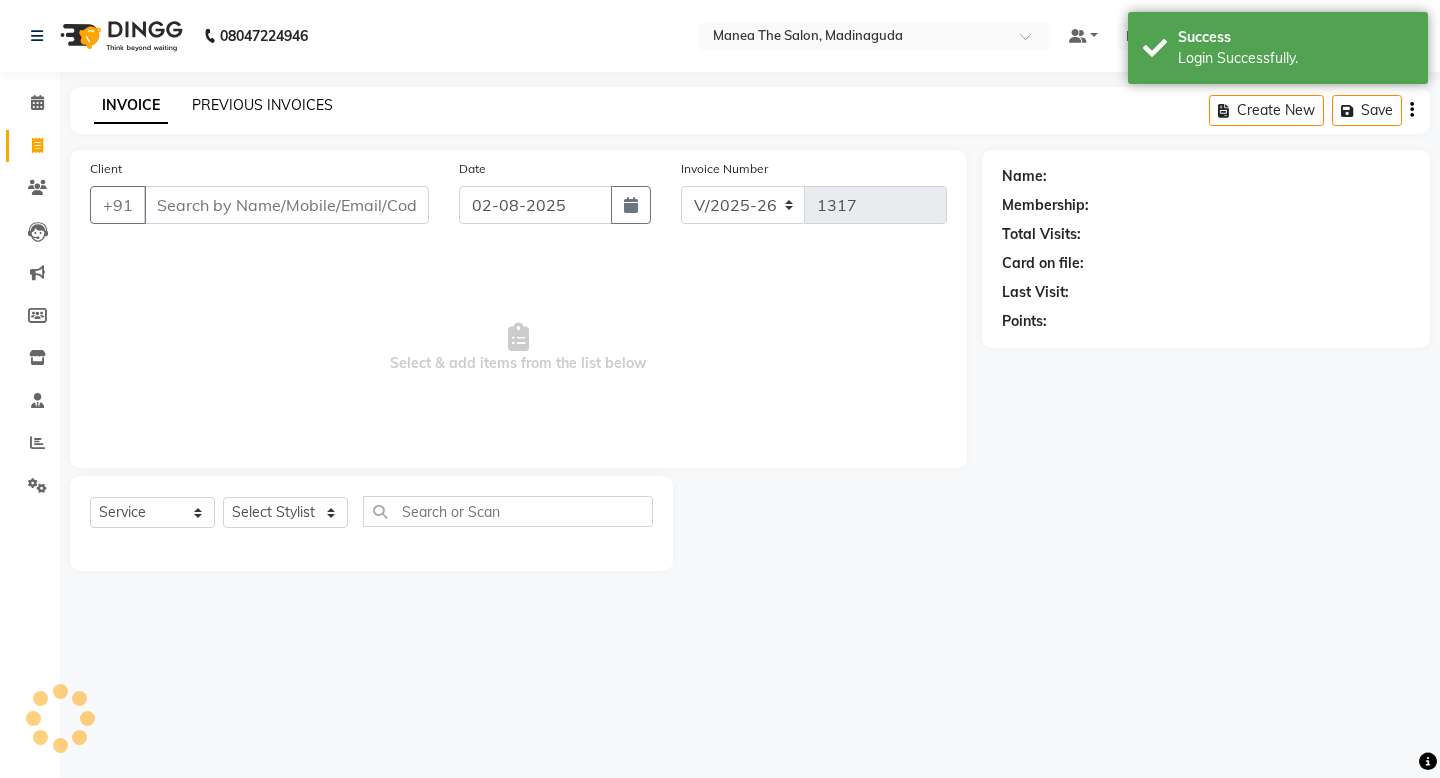 click on "PREVIOUS INVOICES" 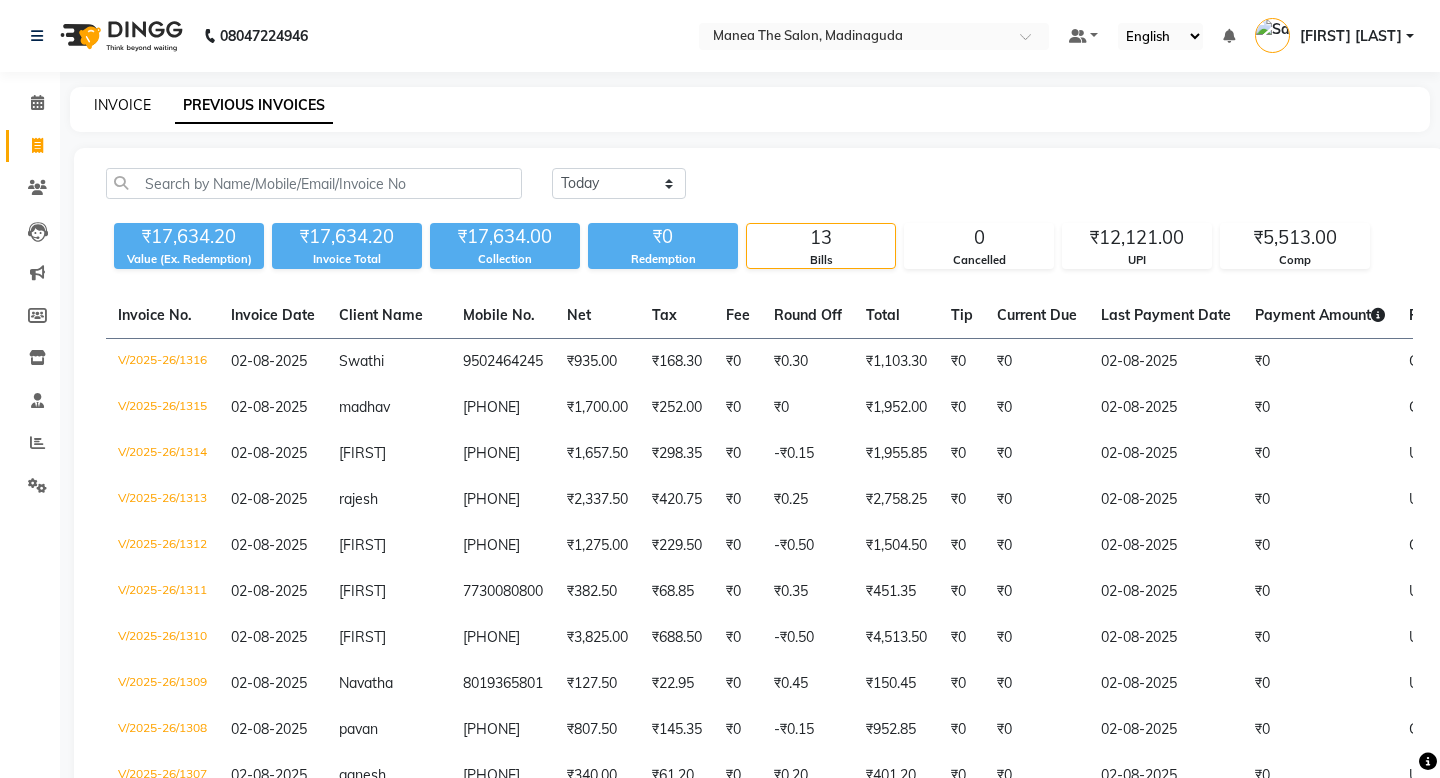 click on "INVOICE" 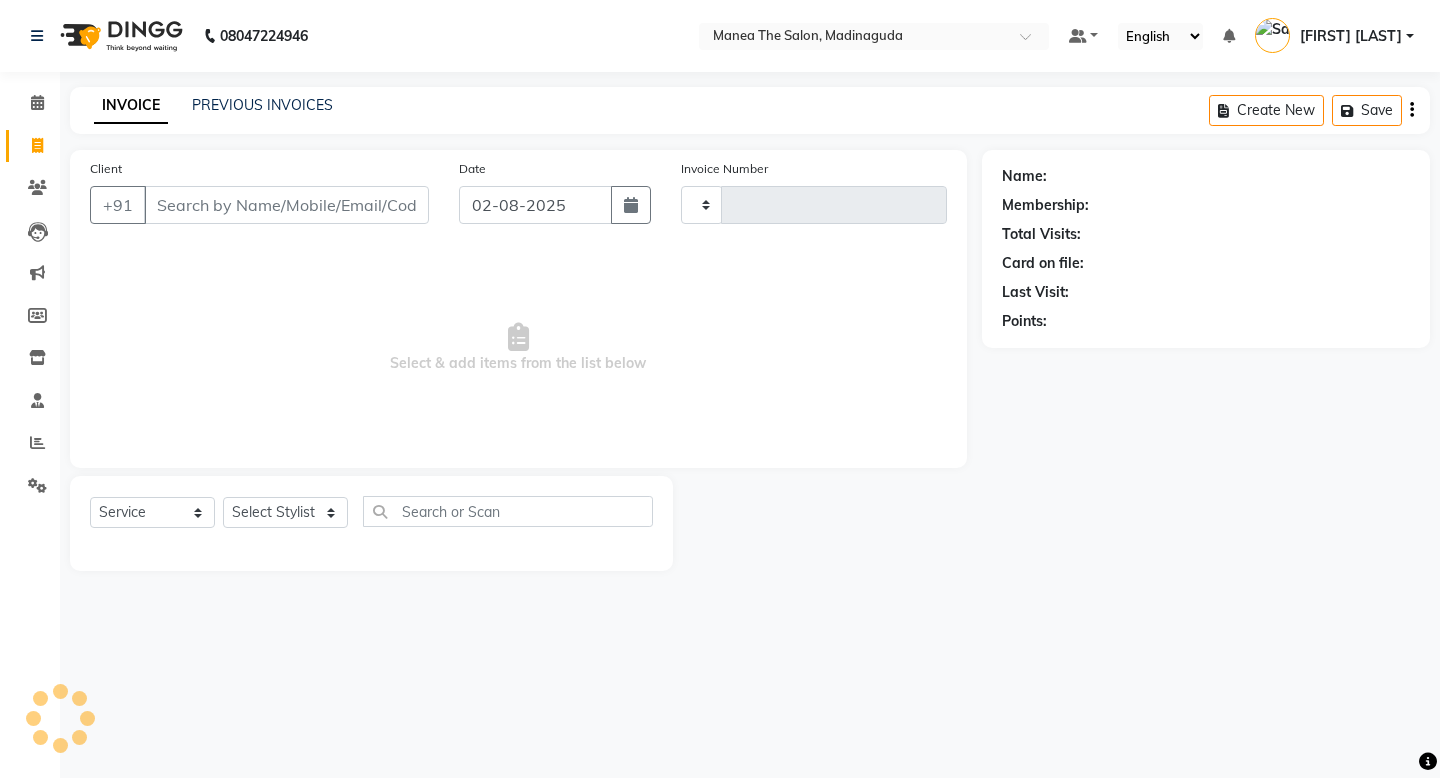 type on "1317" 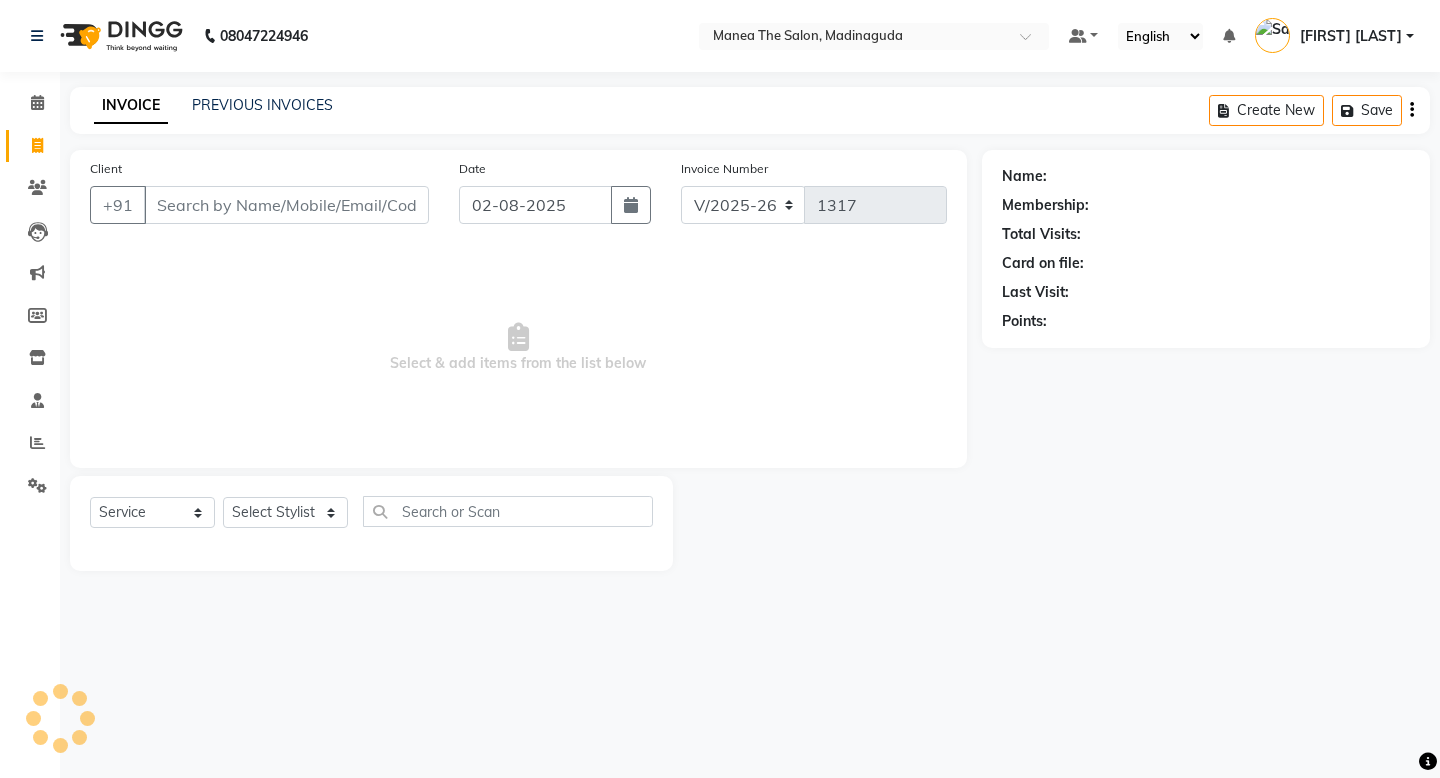 click on "Client" at bounding box center [286, 205] 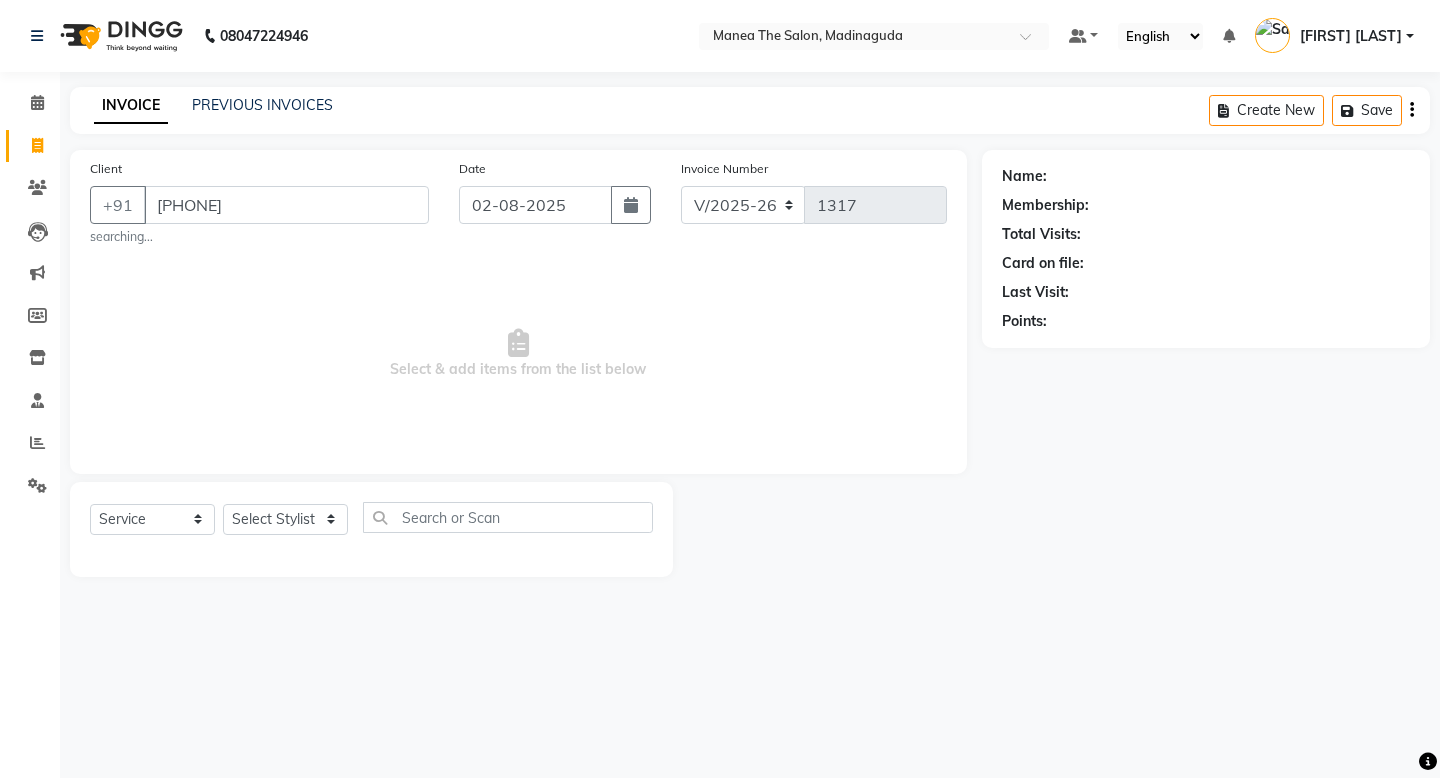type on "[PHONE]" 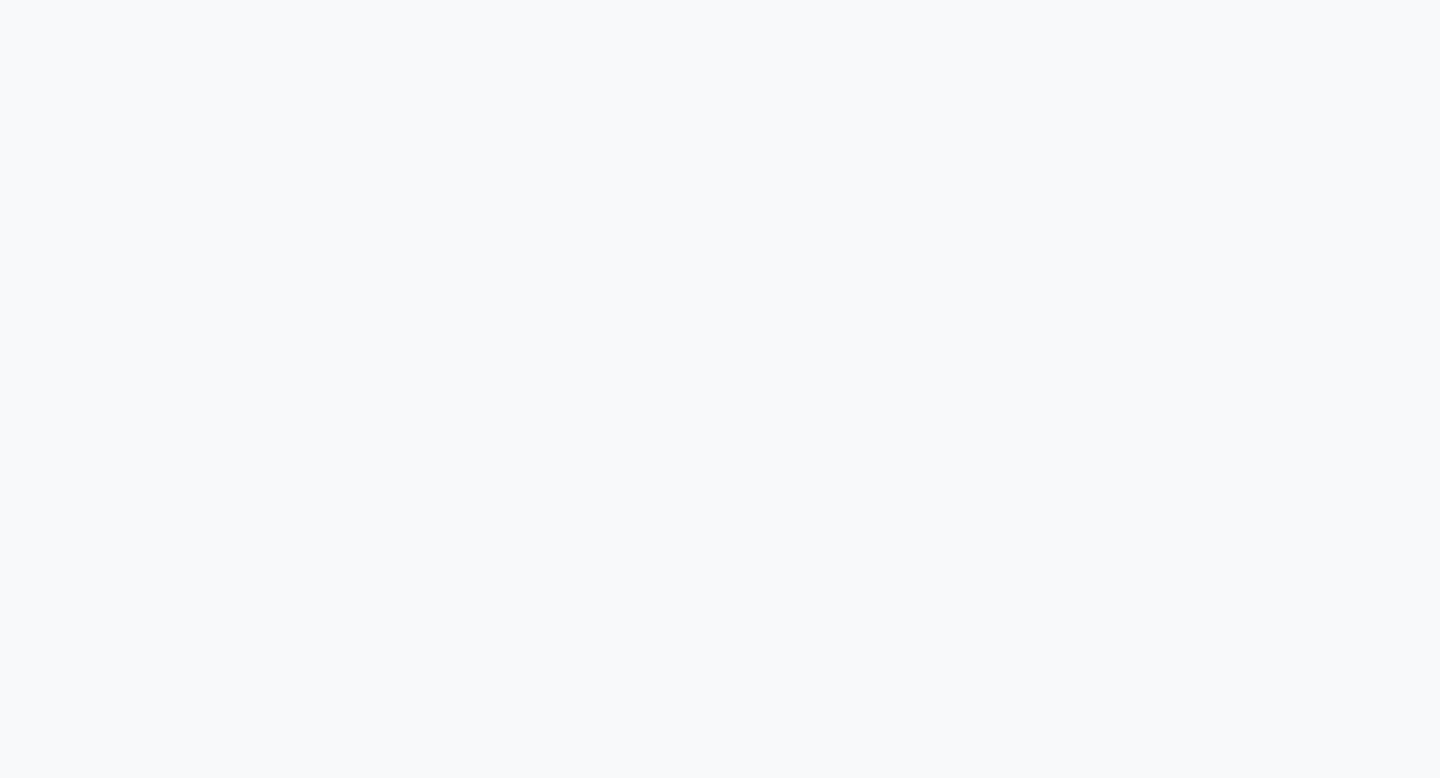 scroll, scrollTop: 0, scrollLeft: 0, axis: both 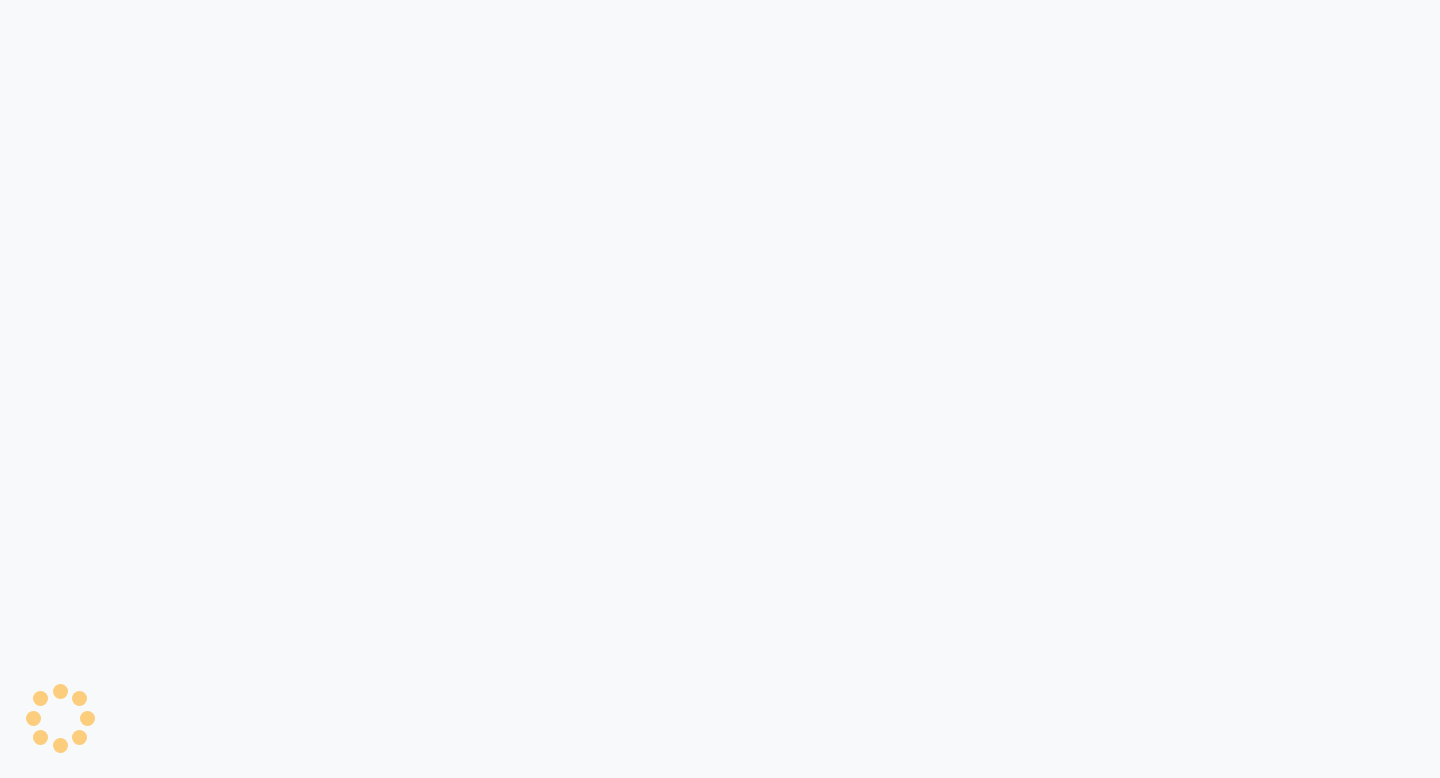 select on "service" 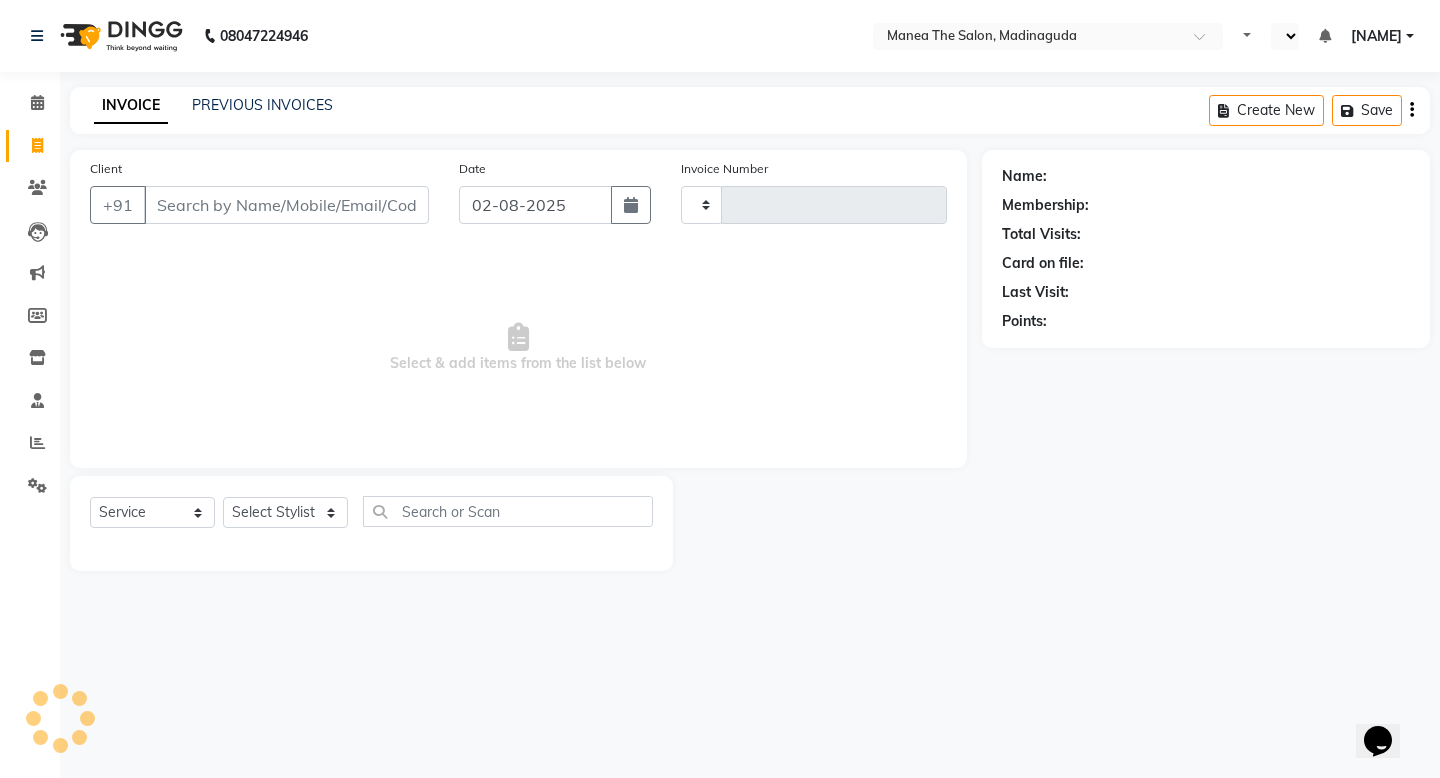 scroll, scrollTop: 0, scrollLeft: 0, axis: both 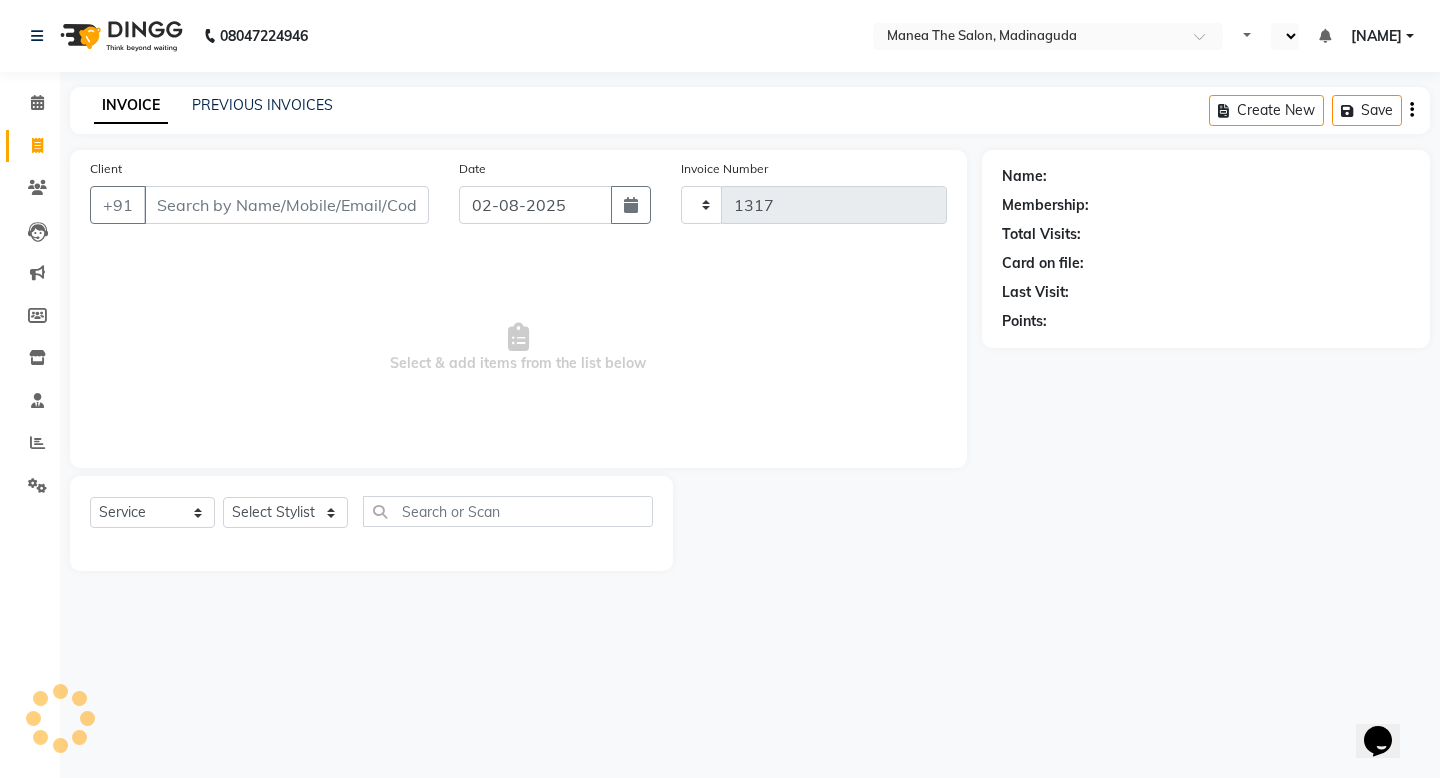 select on "en" 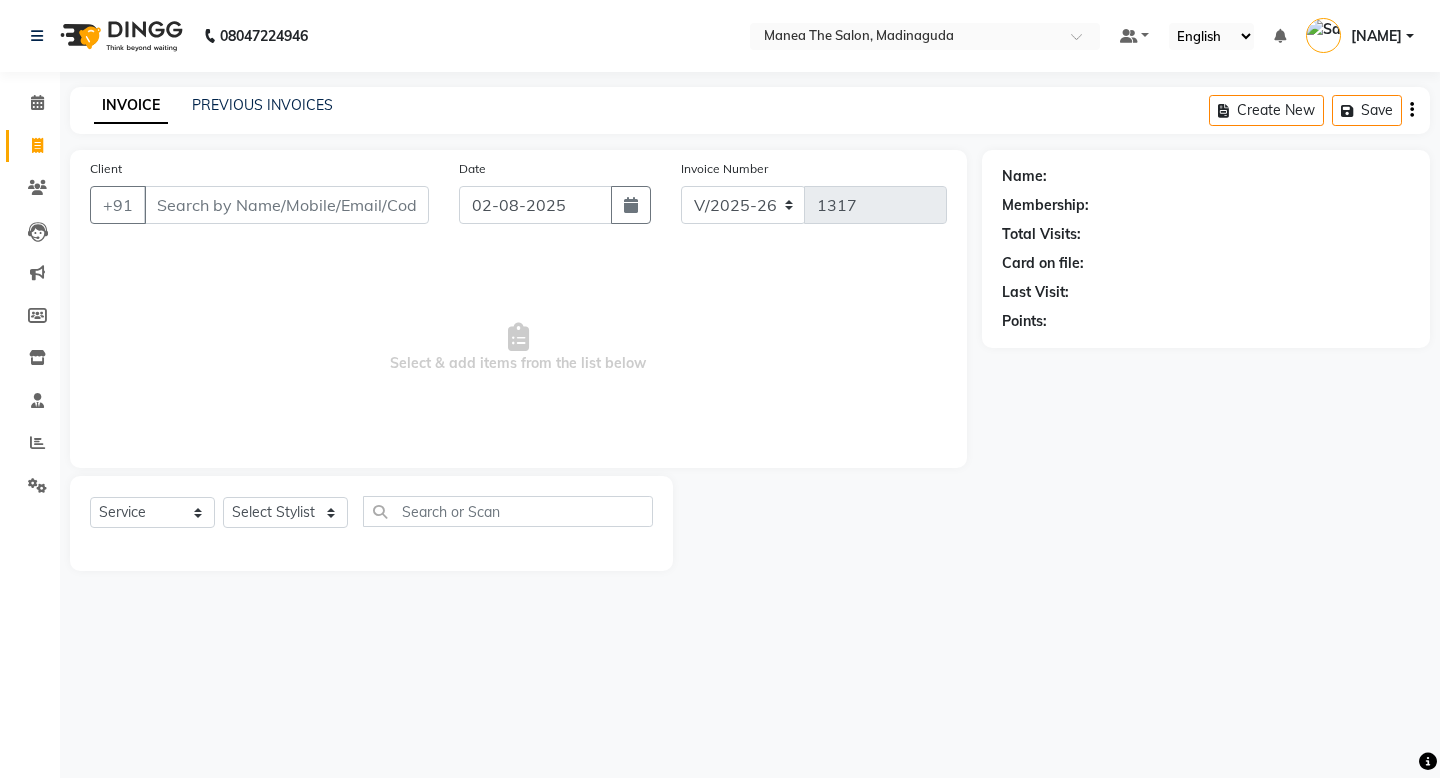 click on "Client" at bounding box center (286, 205) 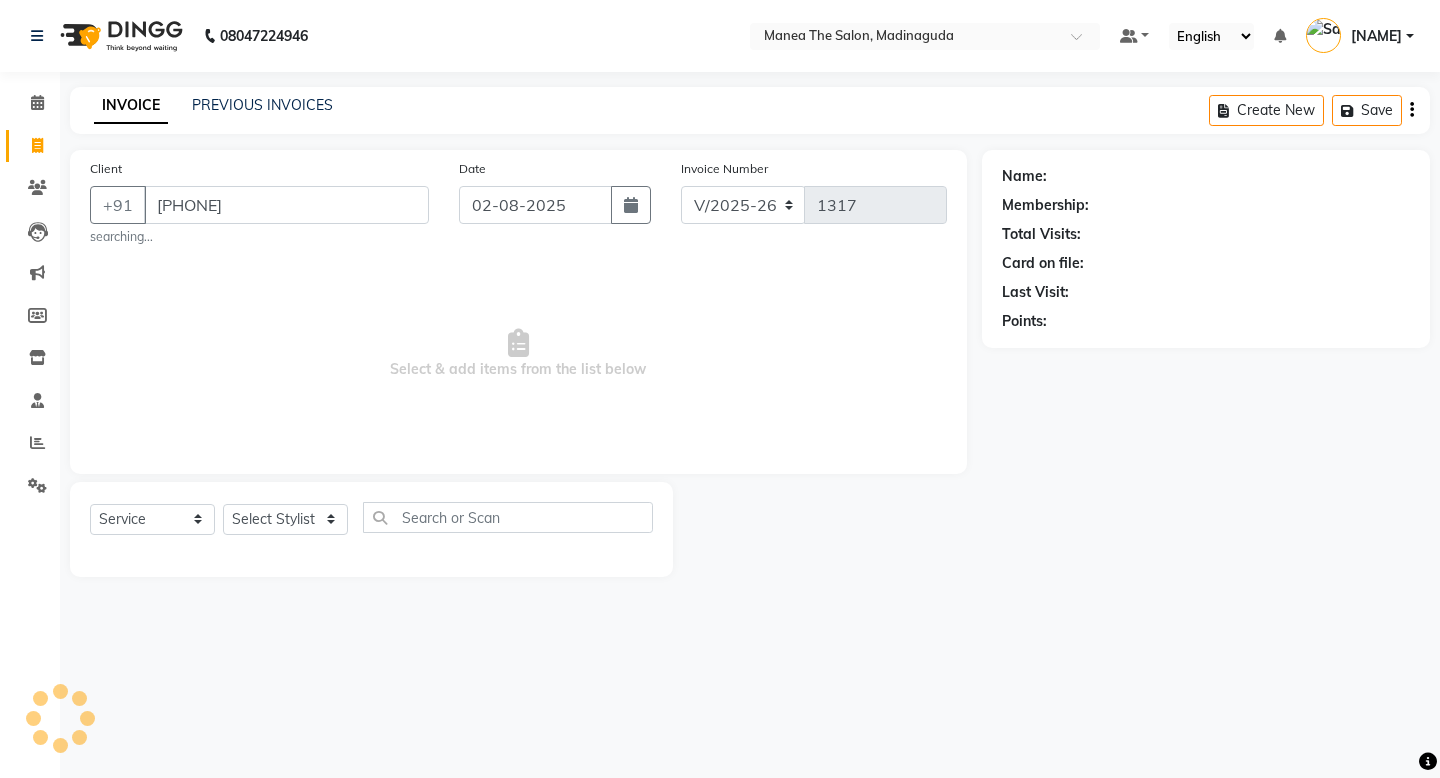 type on "[PHONE]" 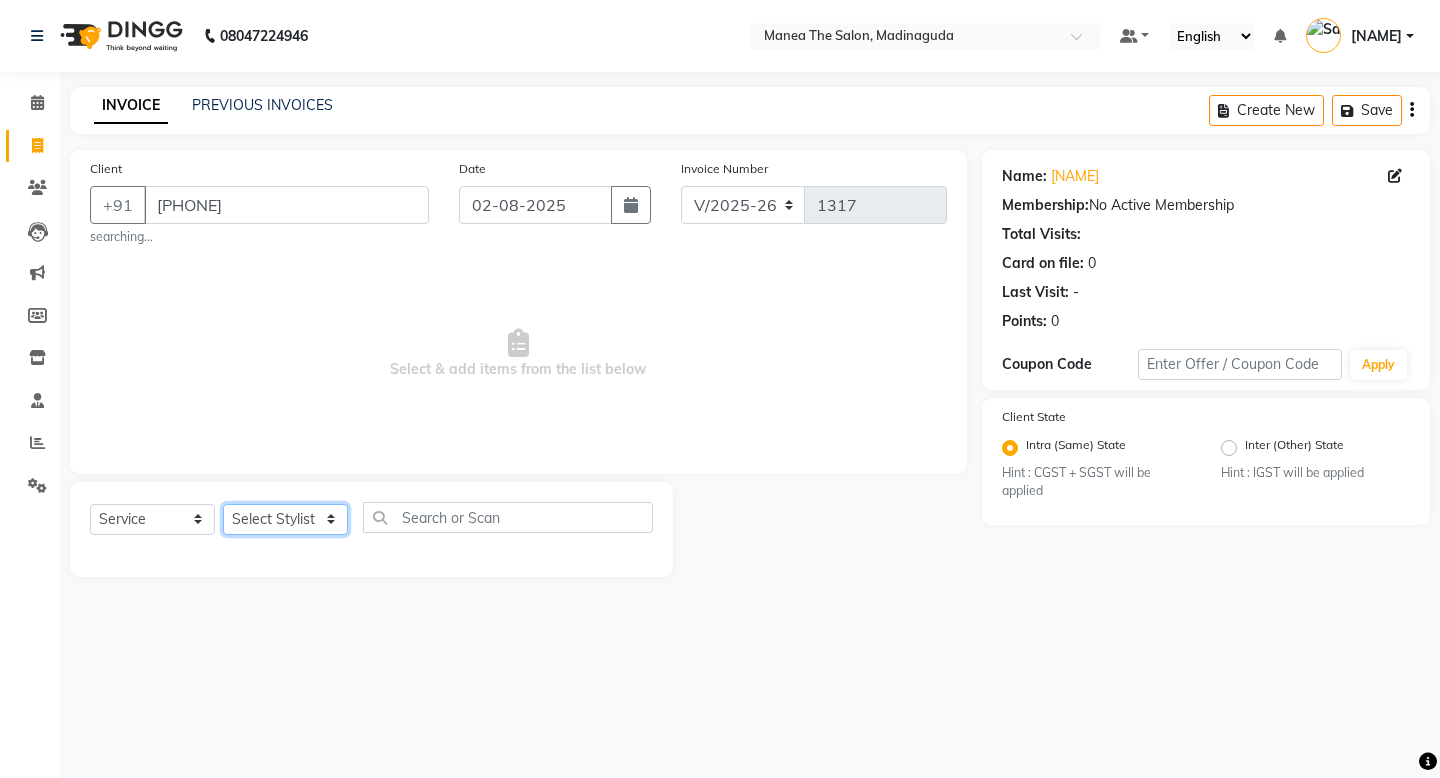 click on "Select Stylist [FIRST] [LAST] [FIRST] [LAST] [FIRST] [LAST] [FIRST] [LAST] [FIRST] [LAST] [FIRST] [LAST] [FIRST] [LAST] [FIRST] [LAST] [FIRST] [LAST]" 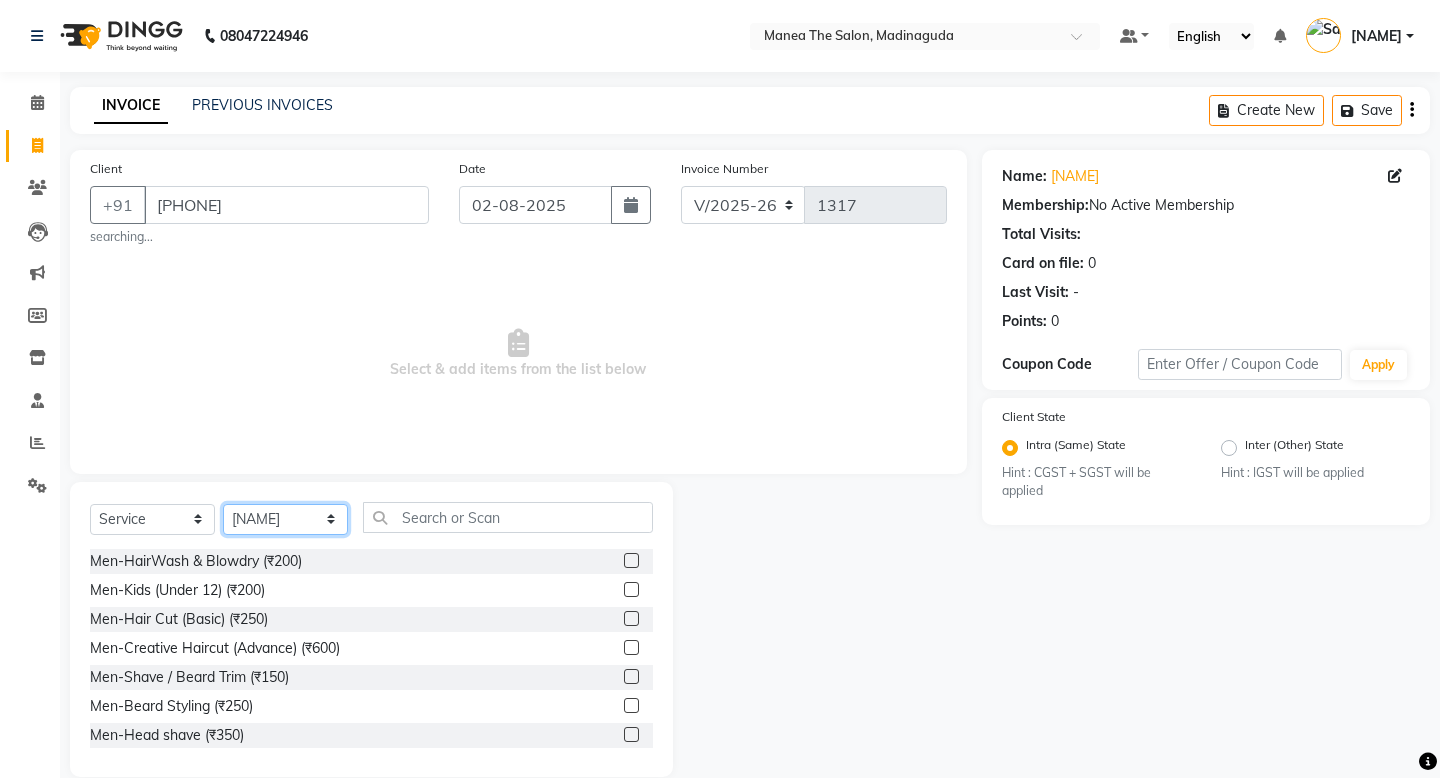 click on "Select Stylist [FIRST] [LAST] [FIRST] [LAST] [FIRST] [LAST] [FIRST] [LAST] [FIRST] [LAST] [FIRST] [LAST] [FIRST] [LAST] [FIRST] [LAST] [FIRST] [LAST]" 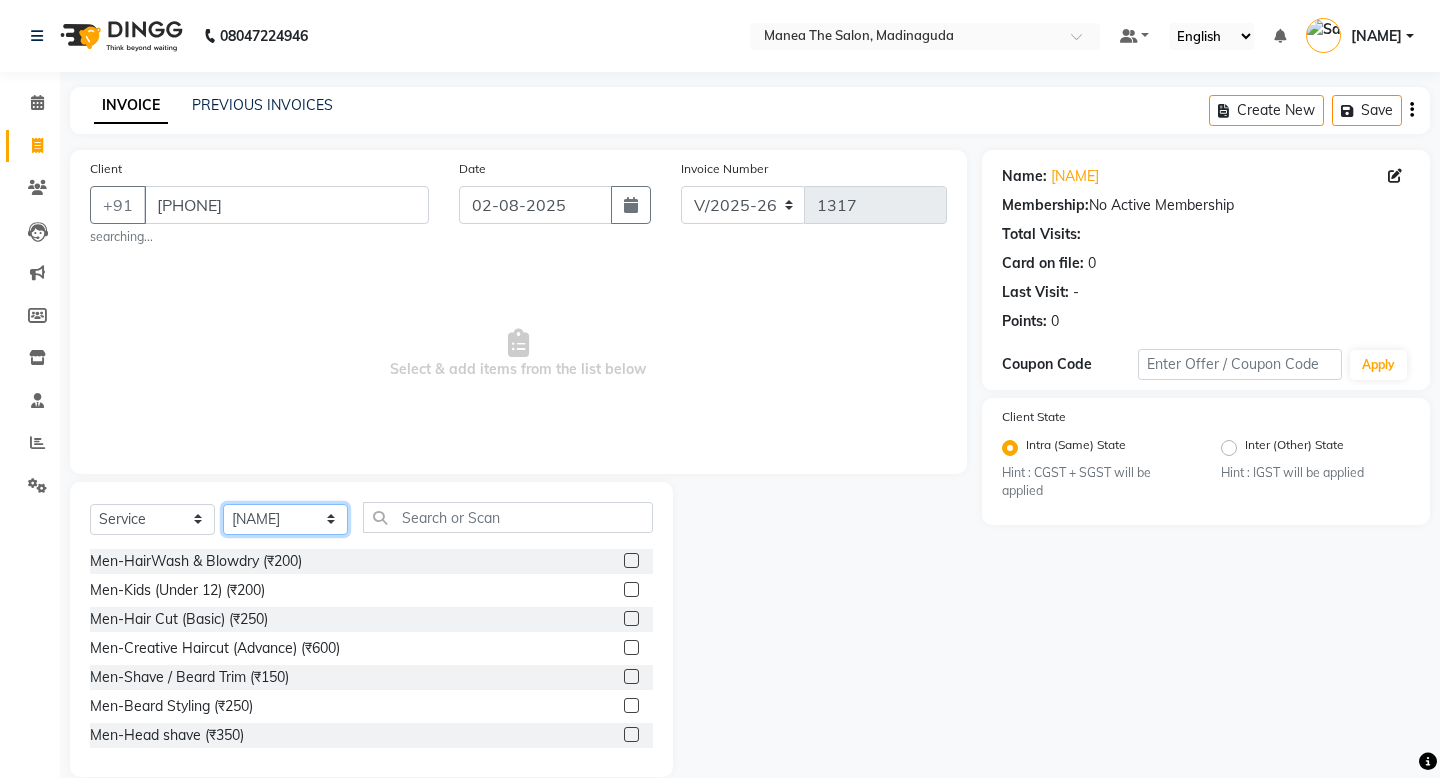 select on "66239" 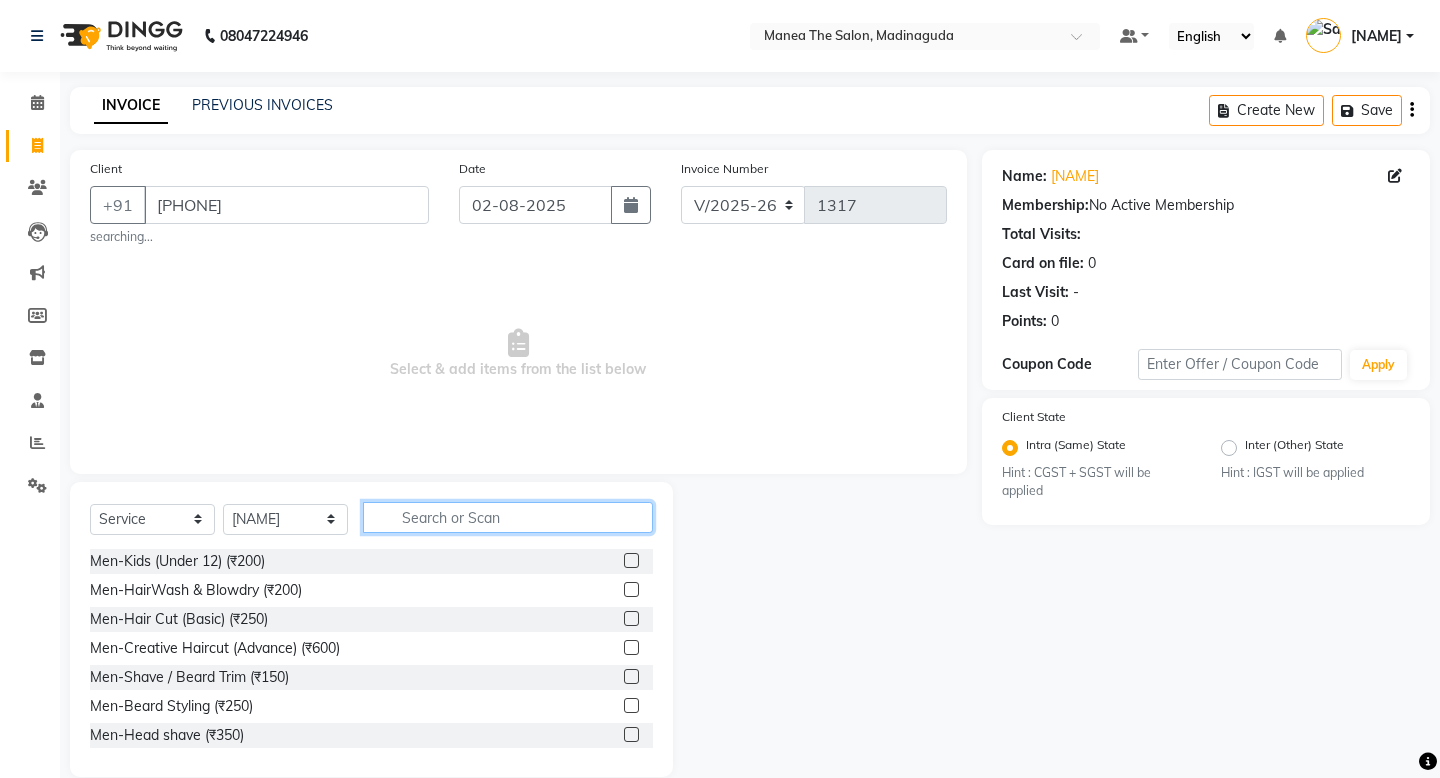 click 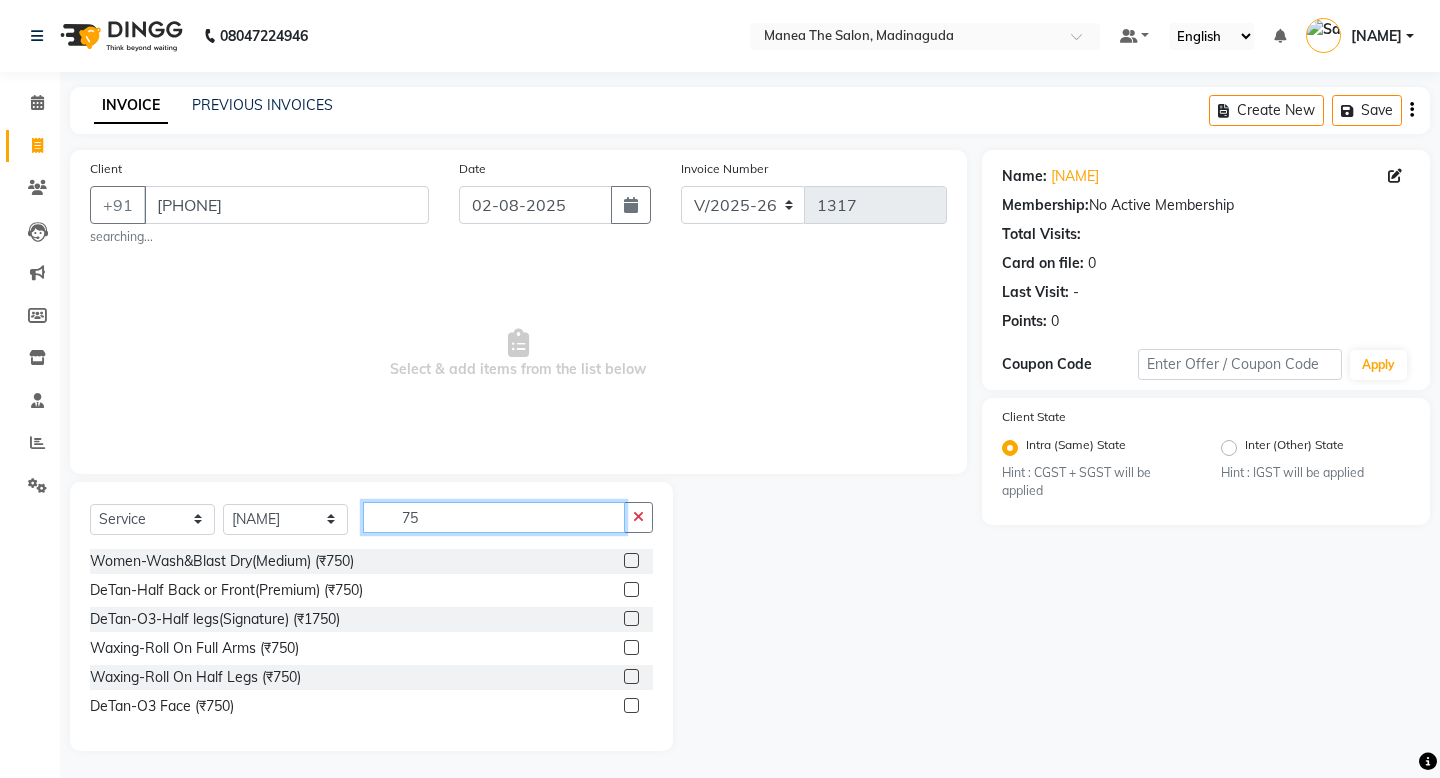 type on "7" 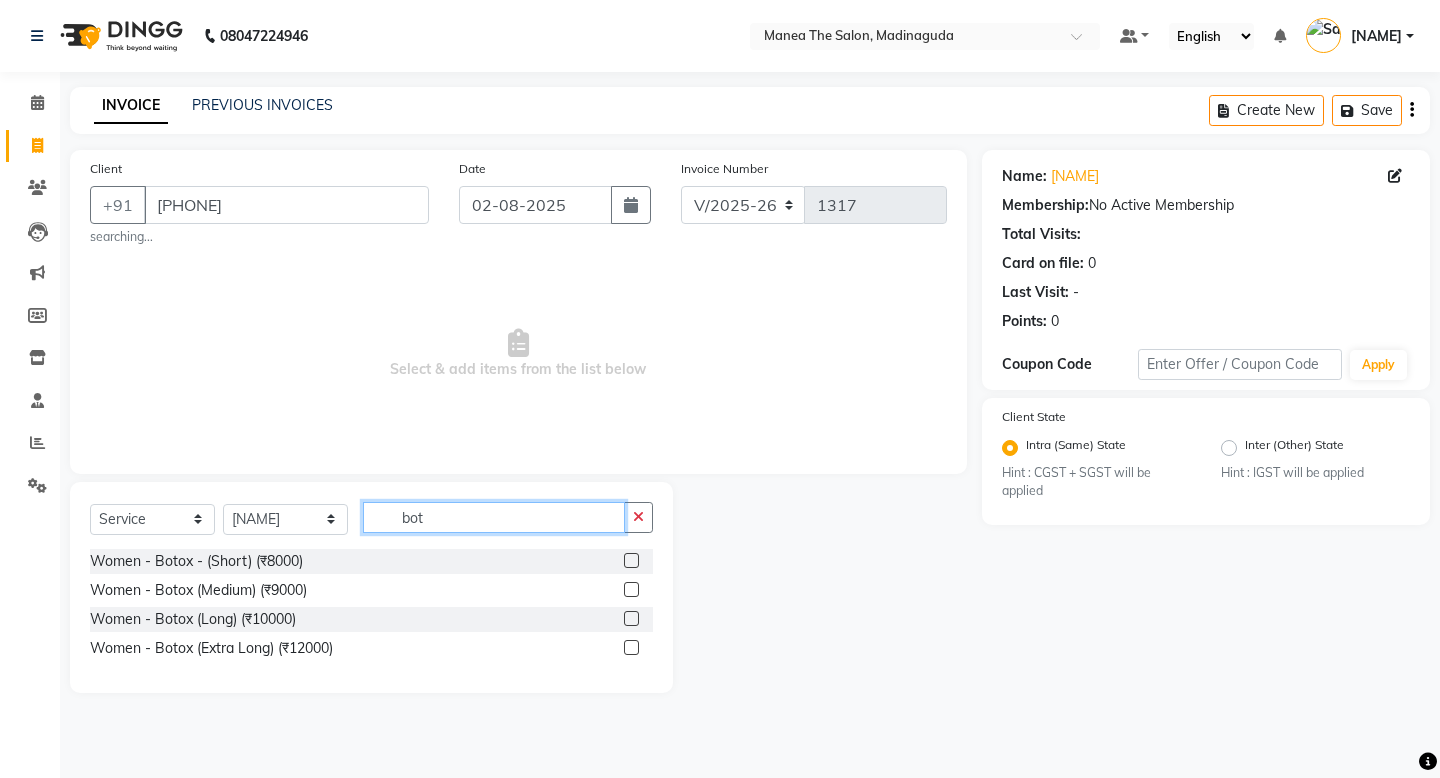 type on "bot" 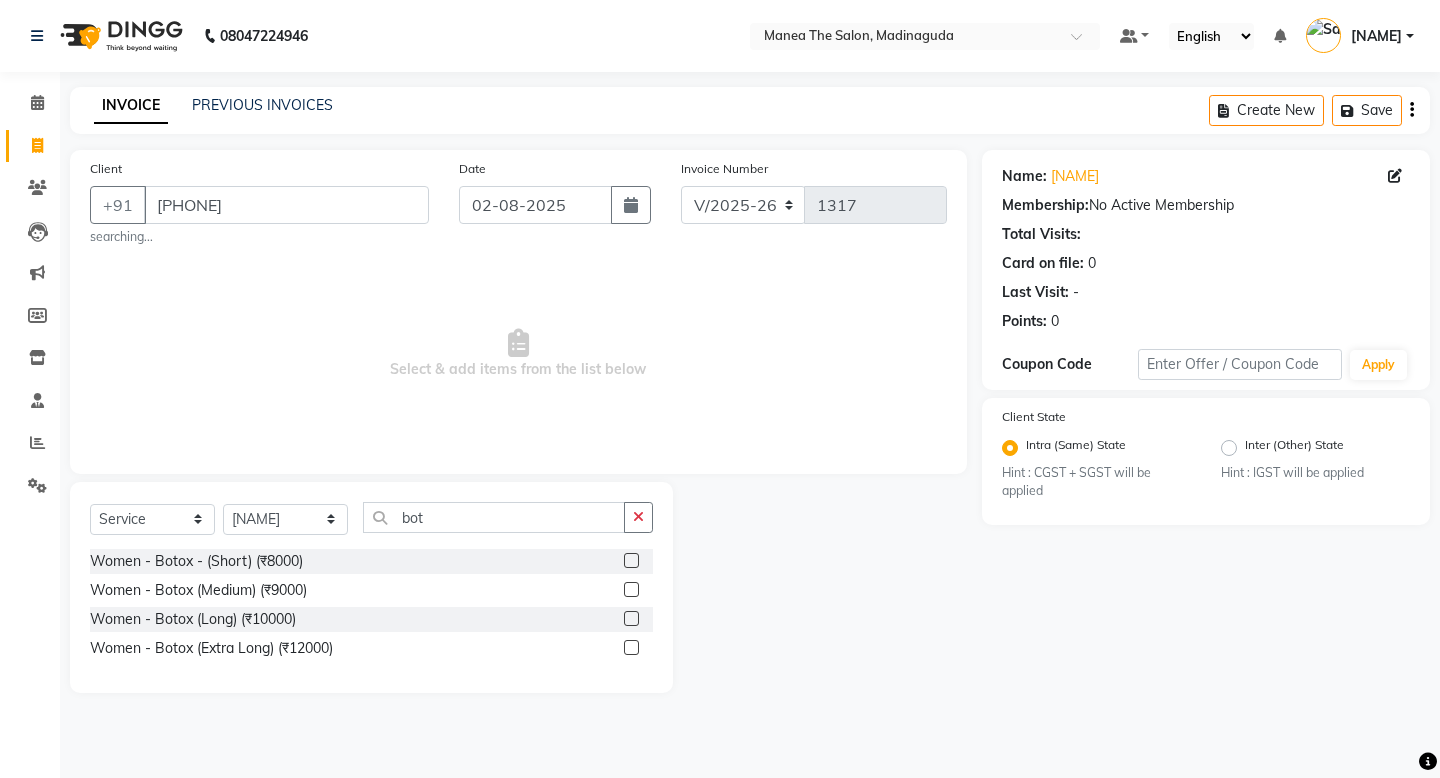 click 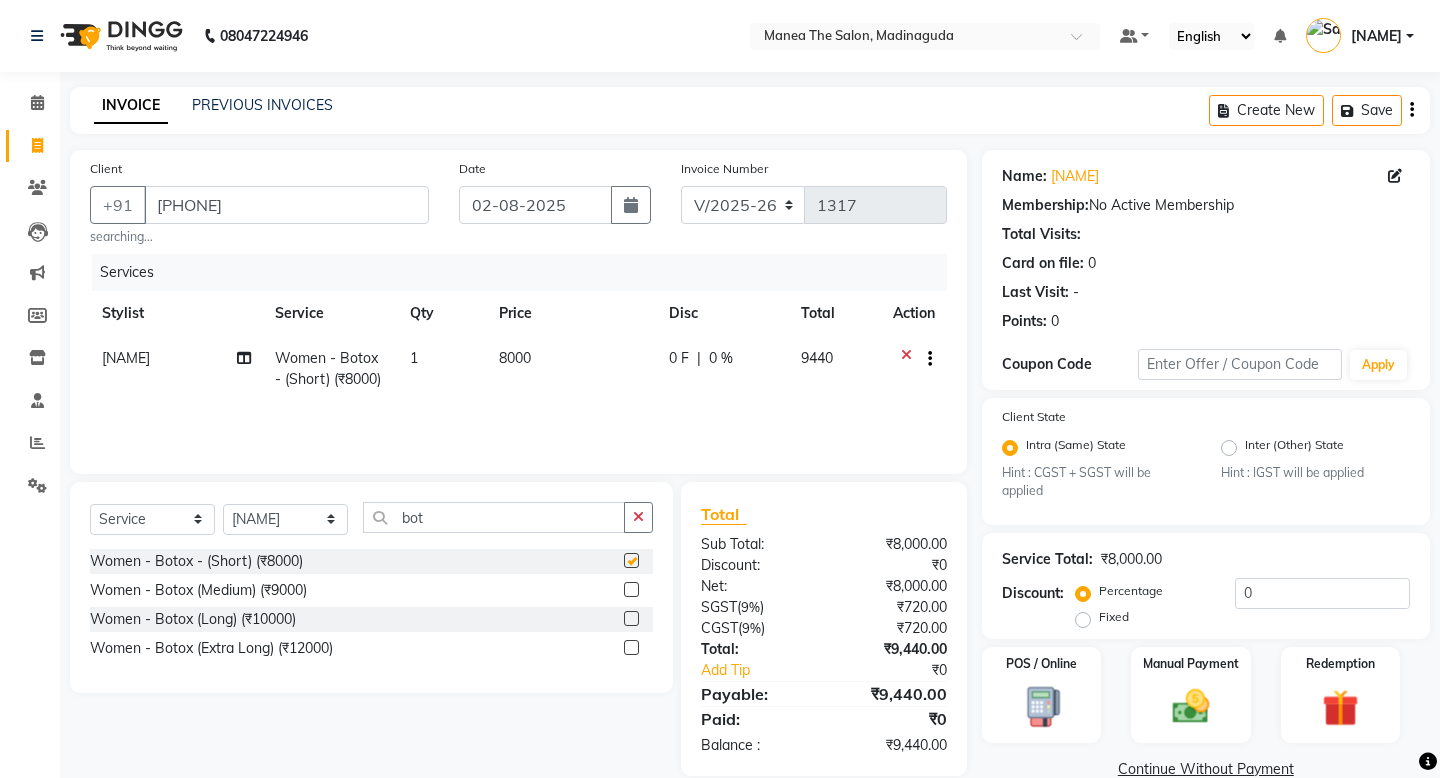 checkbox on "false" 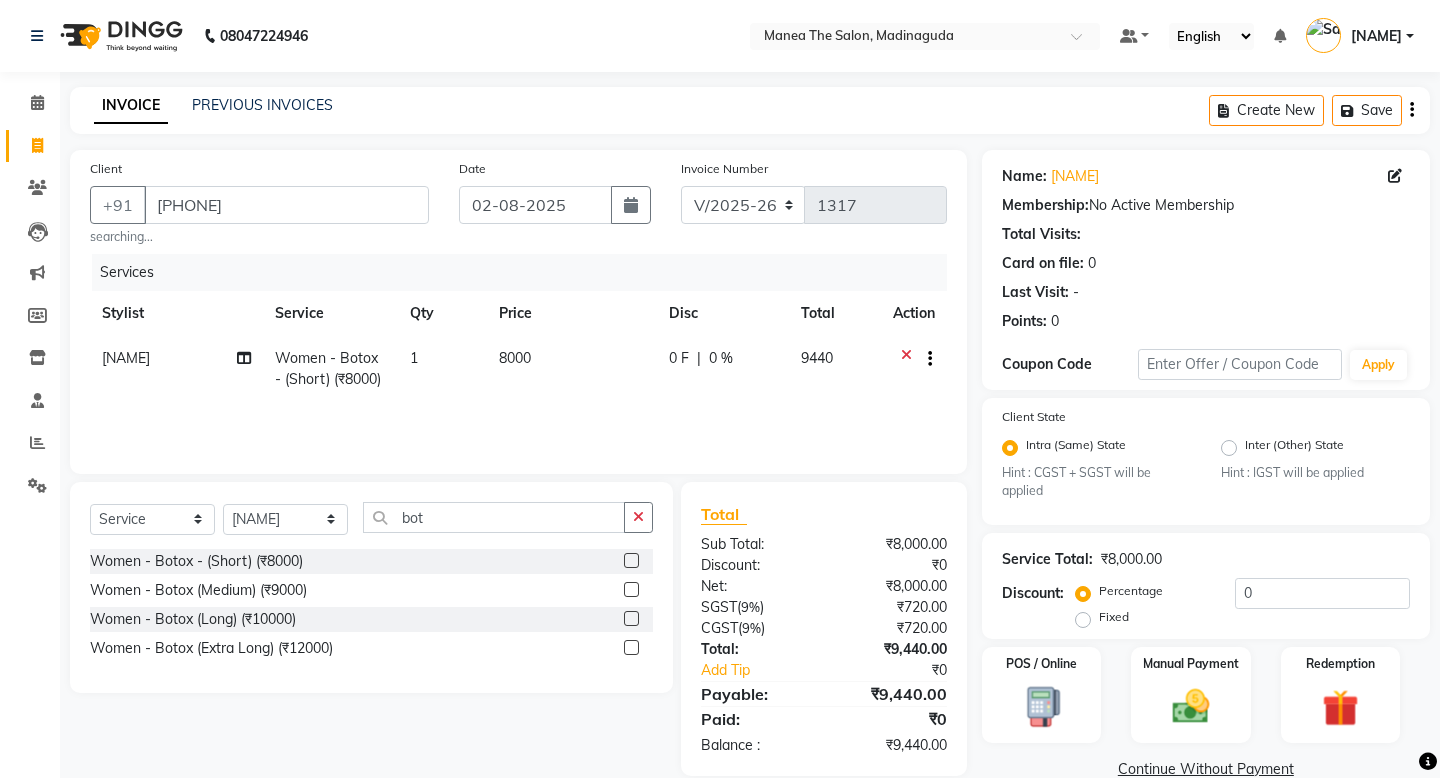 scroll, scrollTop: 28, scrollLeft: 0, axis: vertical 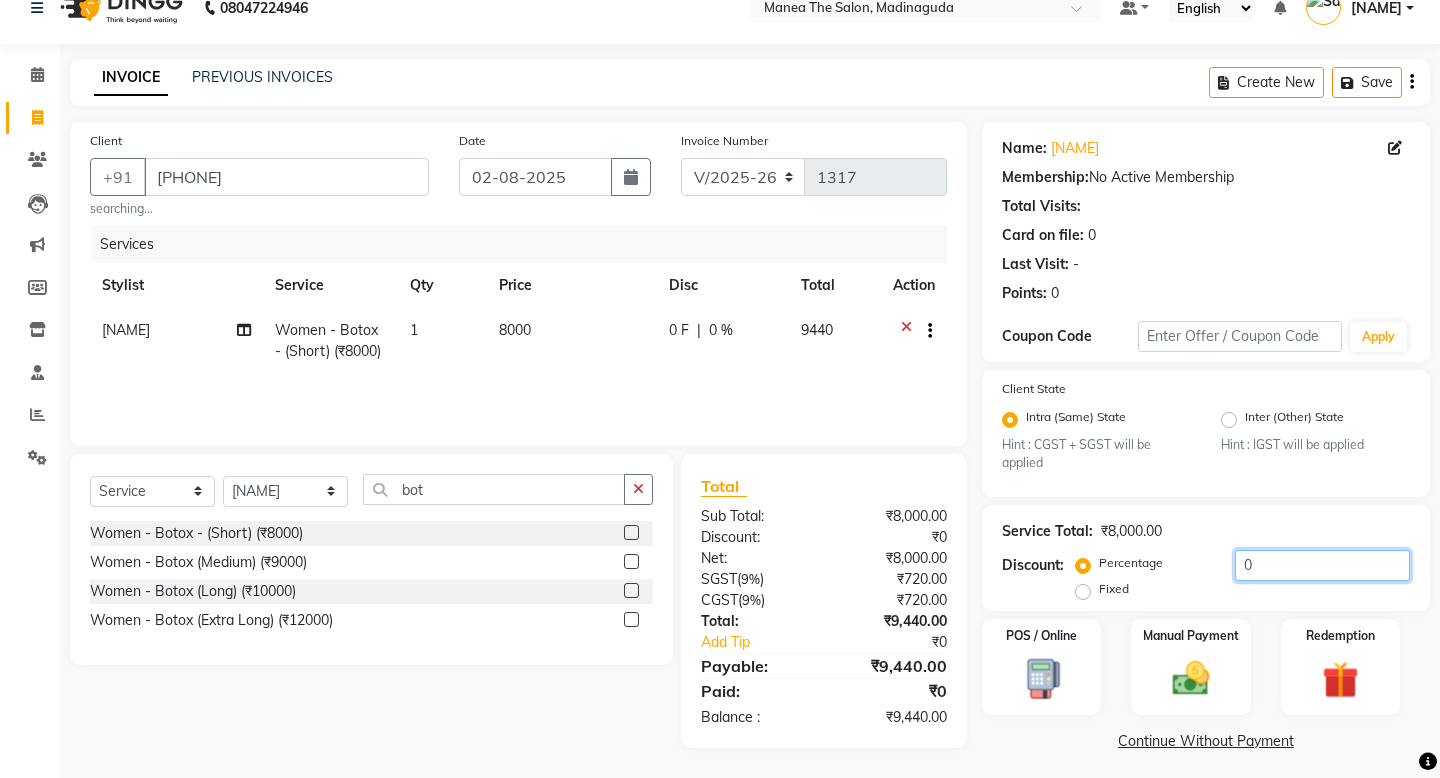click on "0" 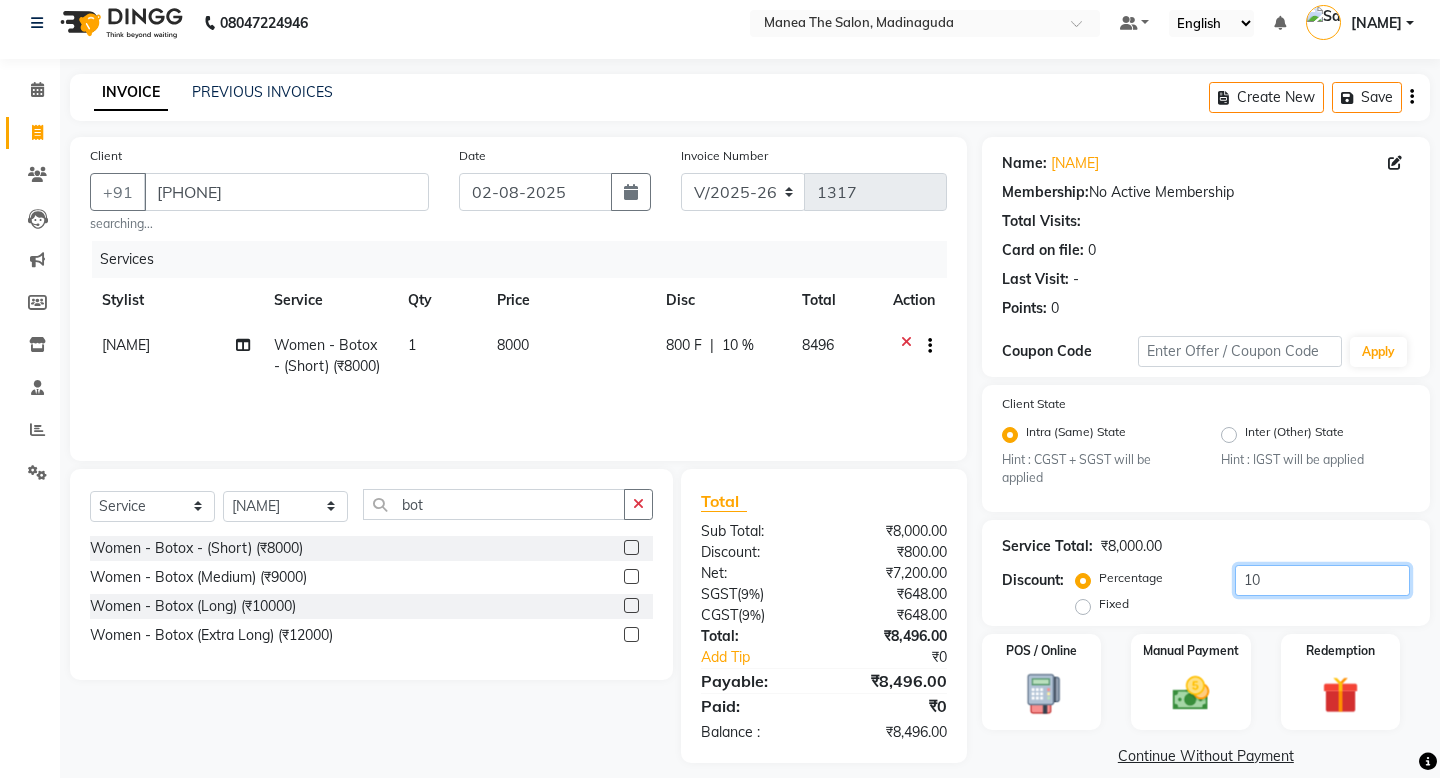 scroll, scrollTop: 28, scrollLeft: 0, axis: vertical 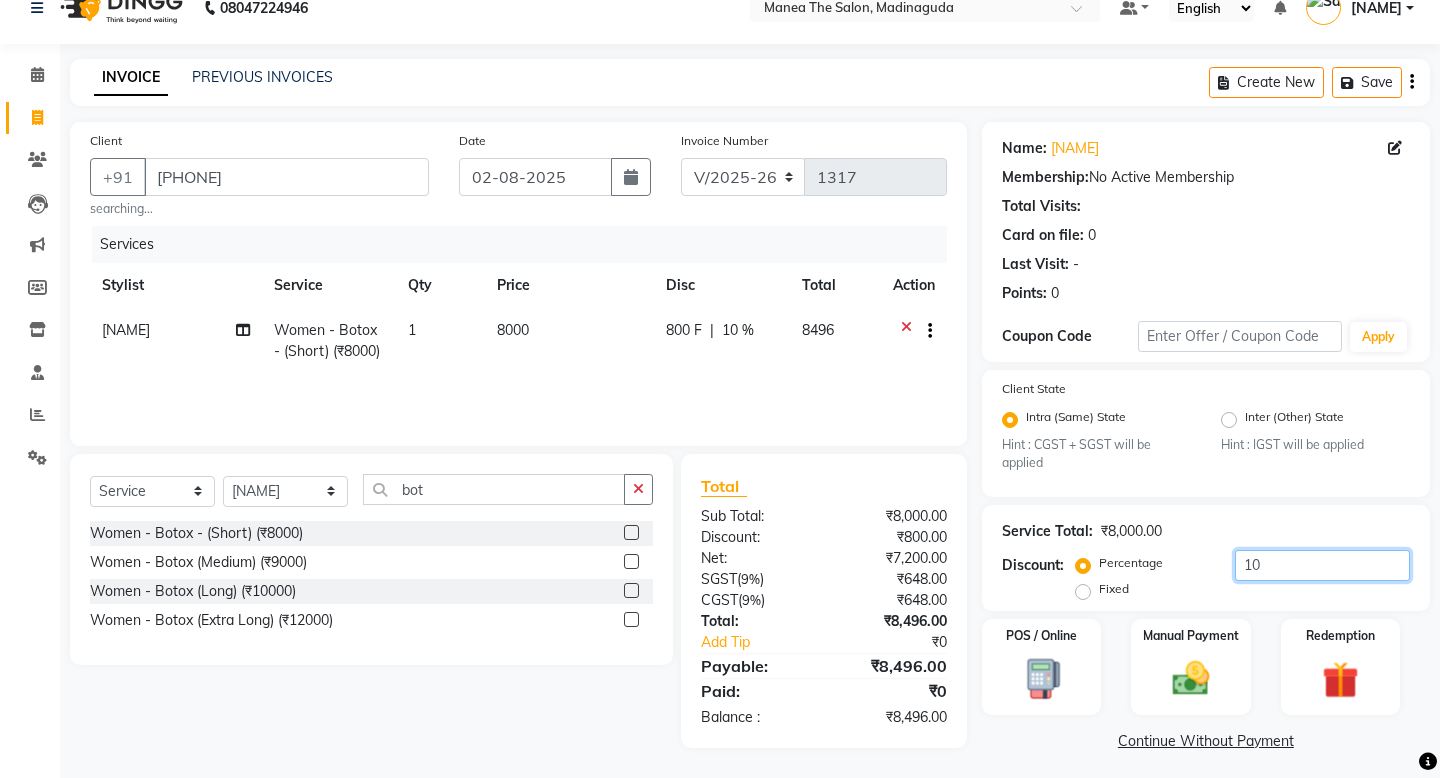 type on "1" 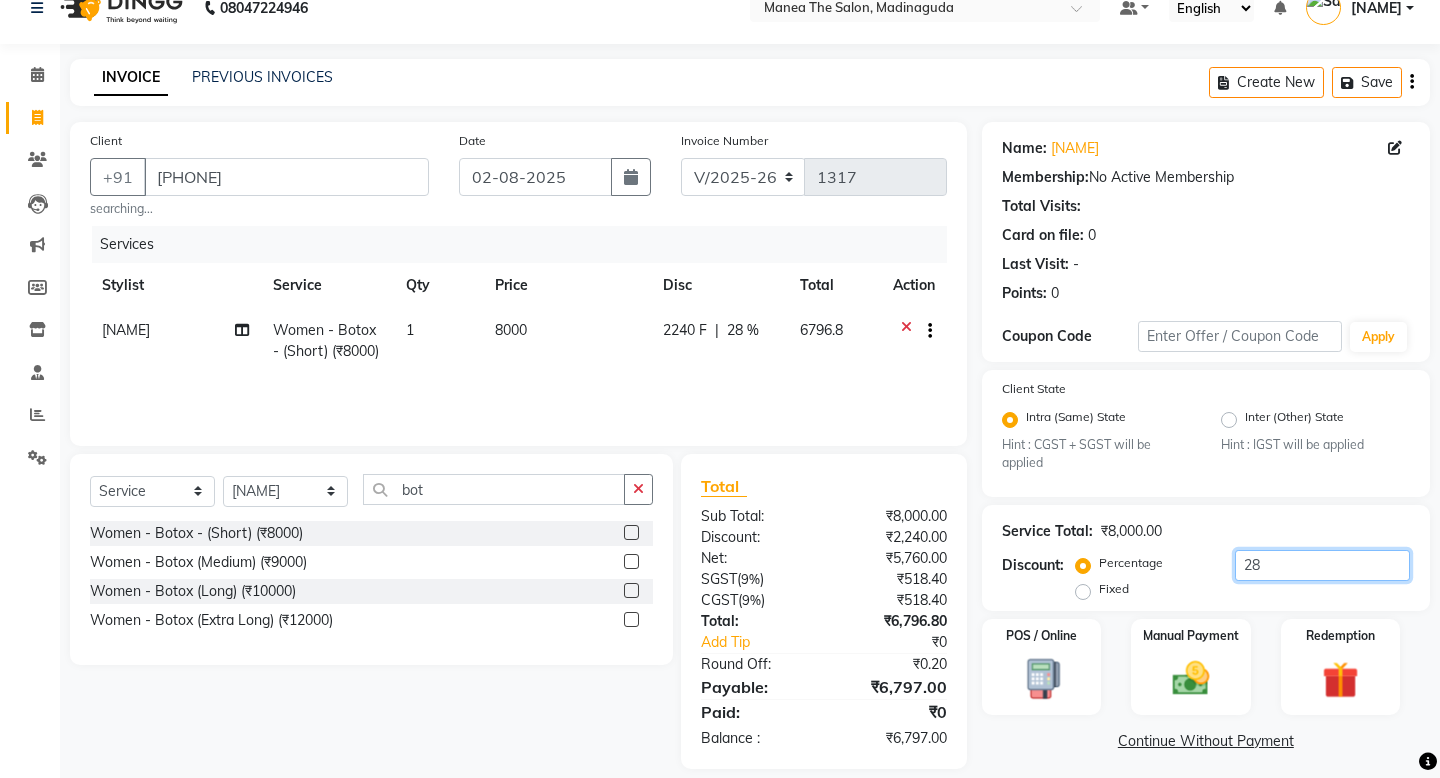 type on "2" 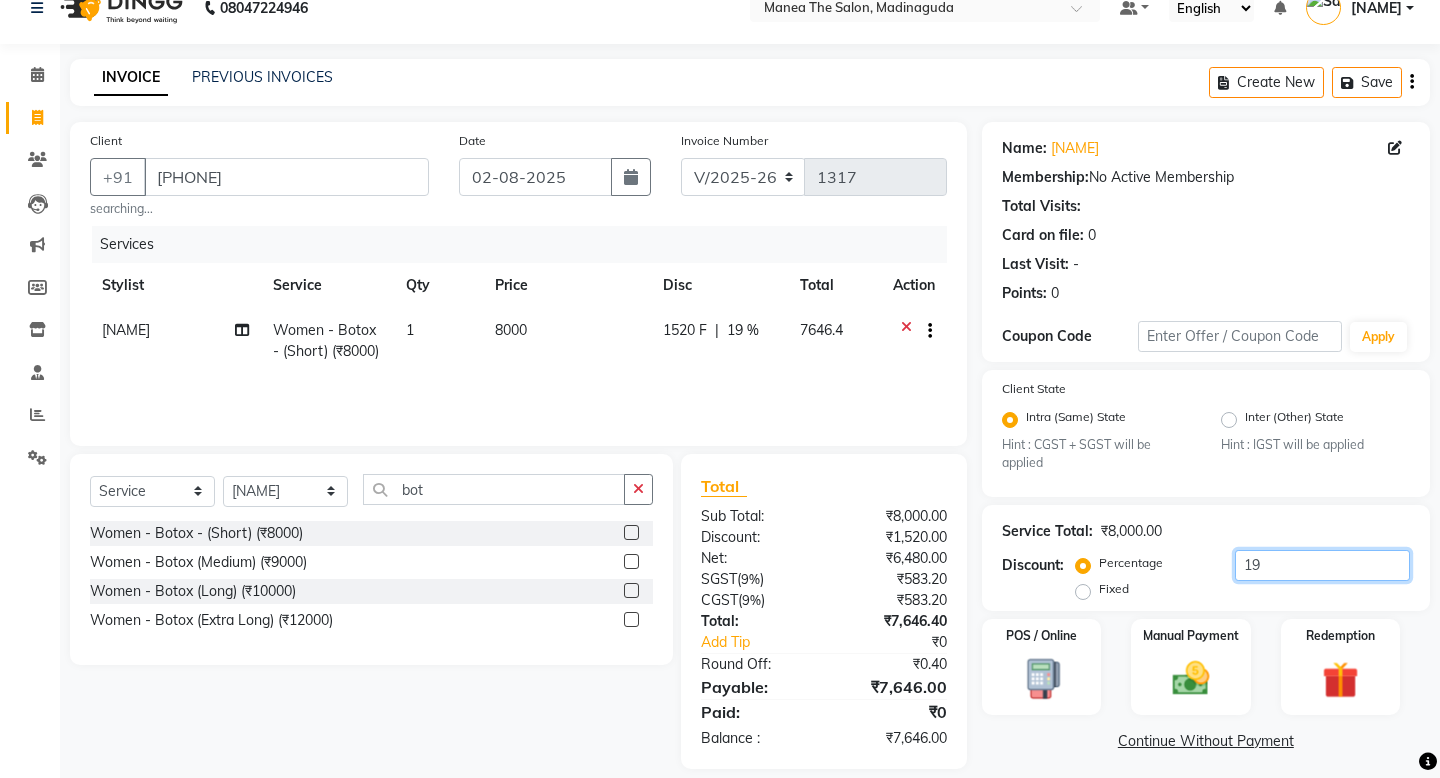 type on "1" 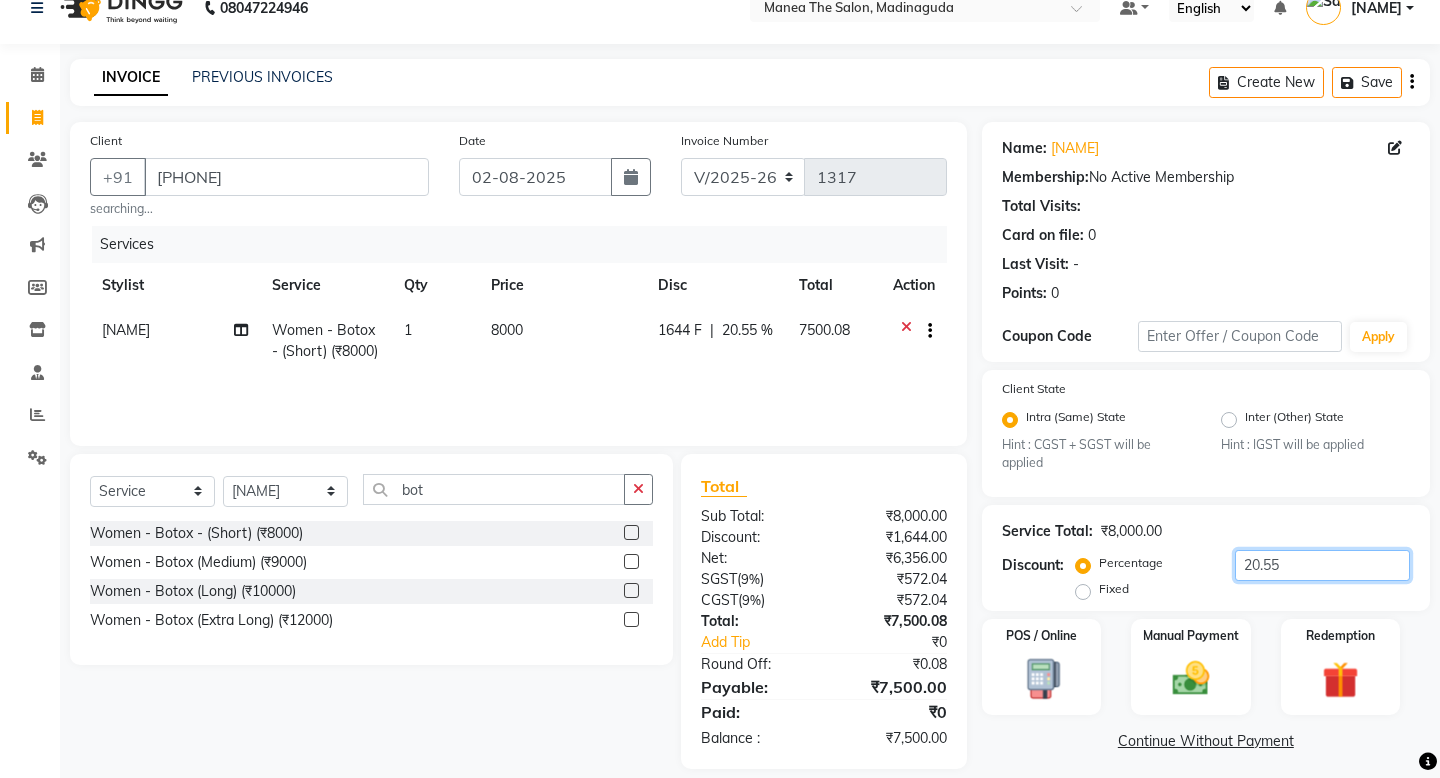 type on "20.55" 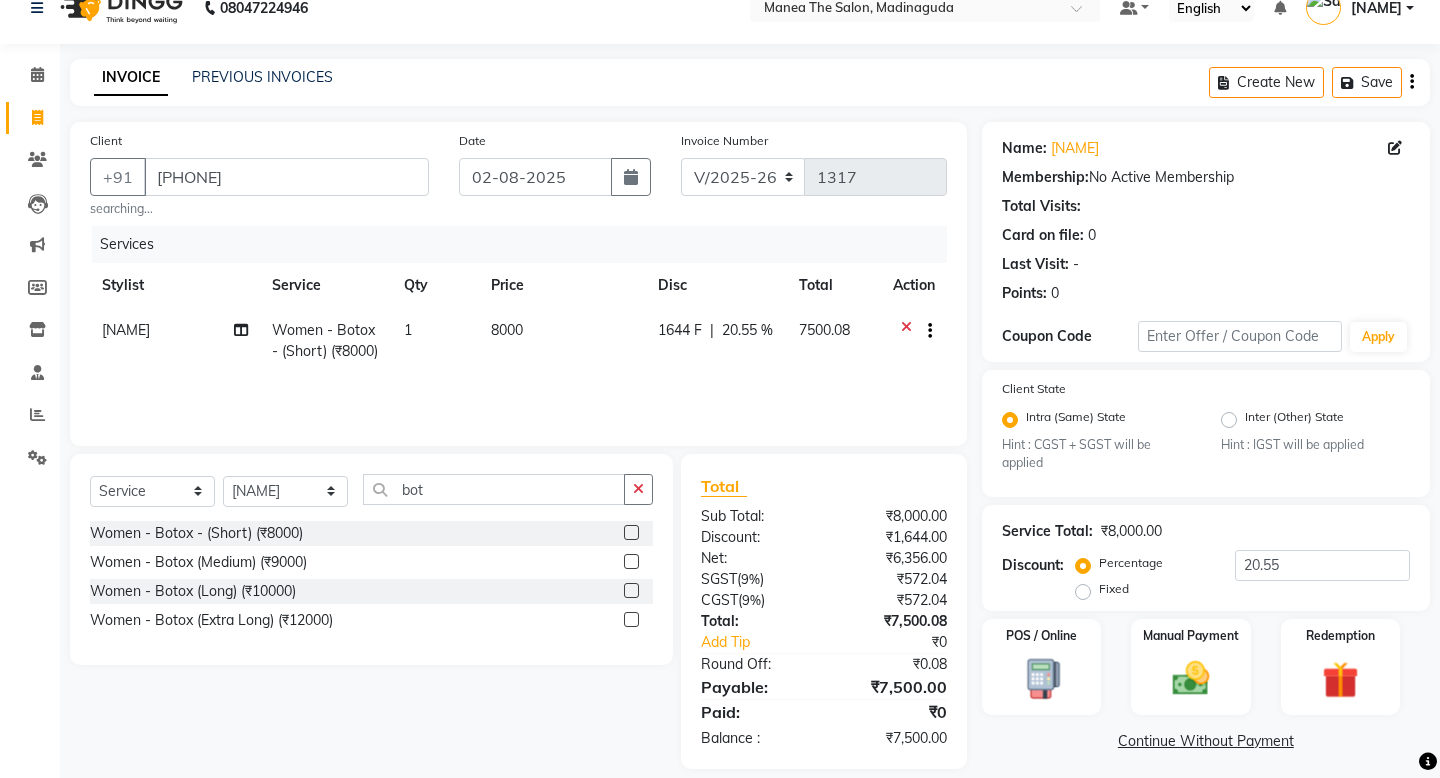 click on "Select Service Product Membership Package Voucher Prepaid Gift Card Select Stylist [FIRST] [LAST] [FIRST] [LAST] [FIRST] [LAST] [FIRST] [LAST] [FIRST] [LAST] [FIRST] [LAST] [FIRST] [LAST] [FIRST] [LAST] bot Women - Botox - (Short) ([CURRENCY][PRICE]) Women - Botox (Medium) ([CURRENCY][PRICE]) Women - Botox (Long) ([CURRENCY][PRICE]) Women - Botox (Extra Long) ([CURRENCY][PRICE])" 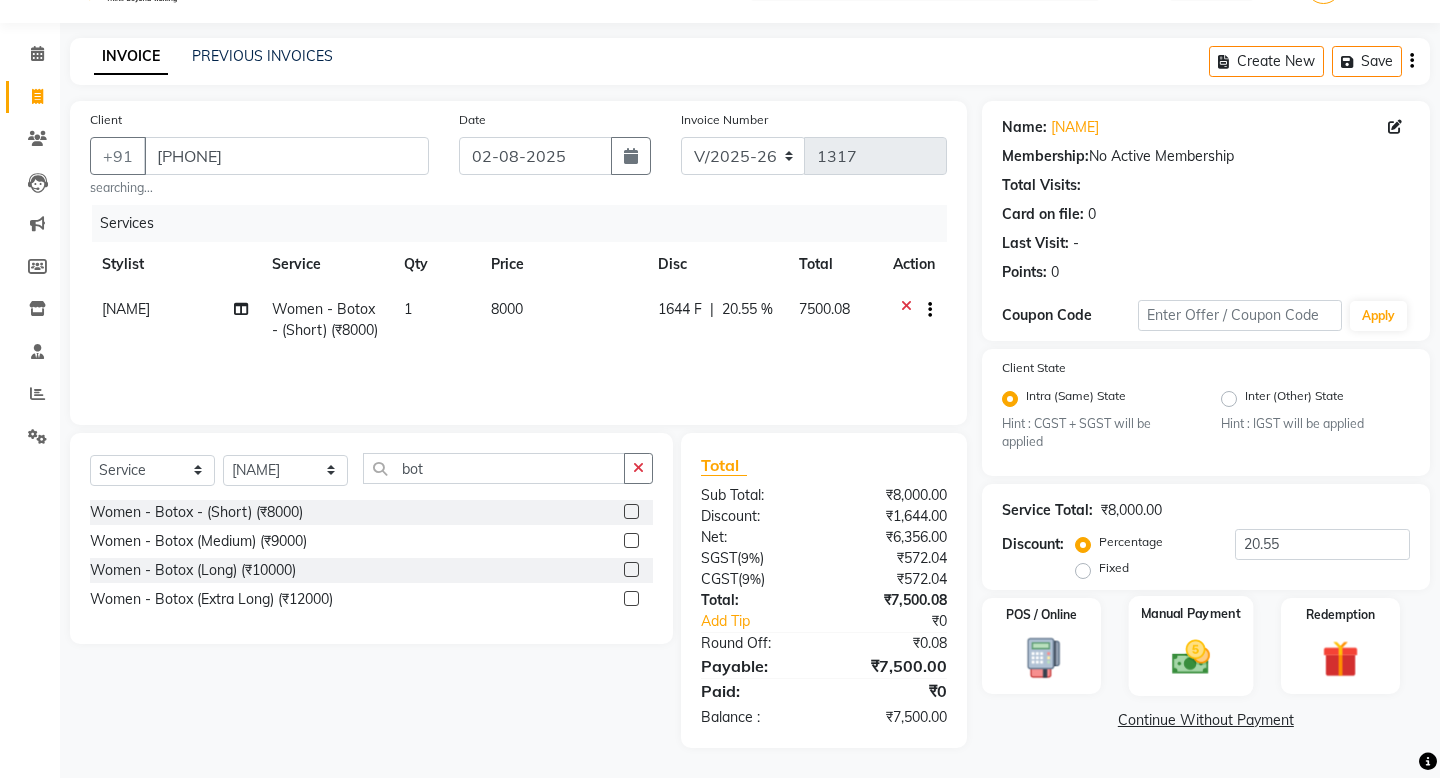 click 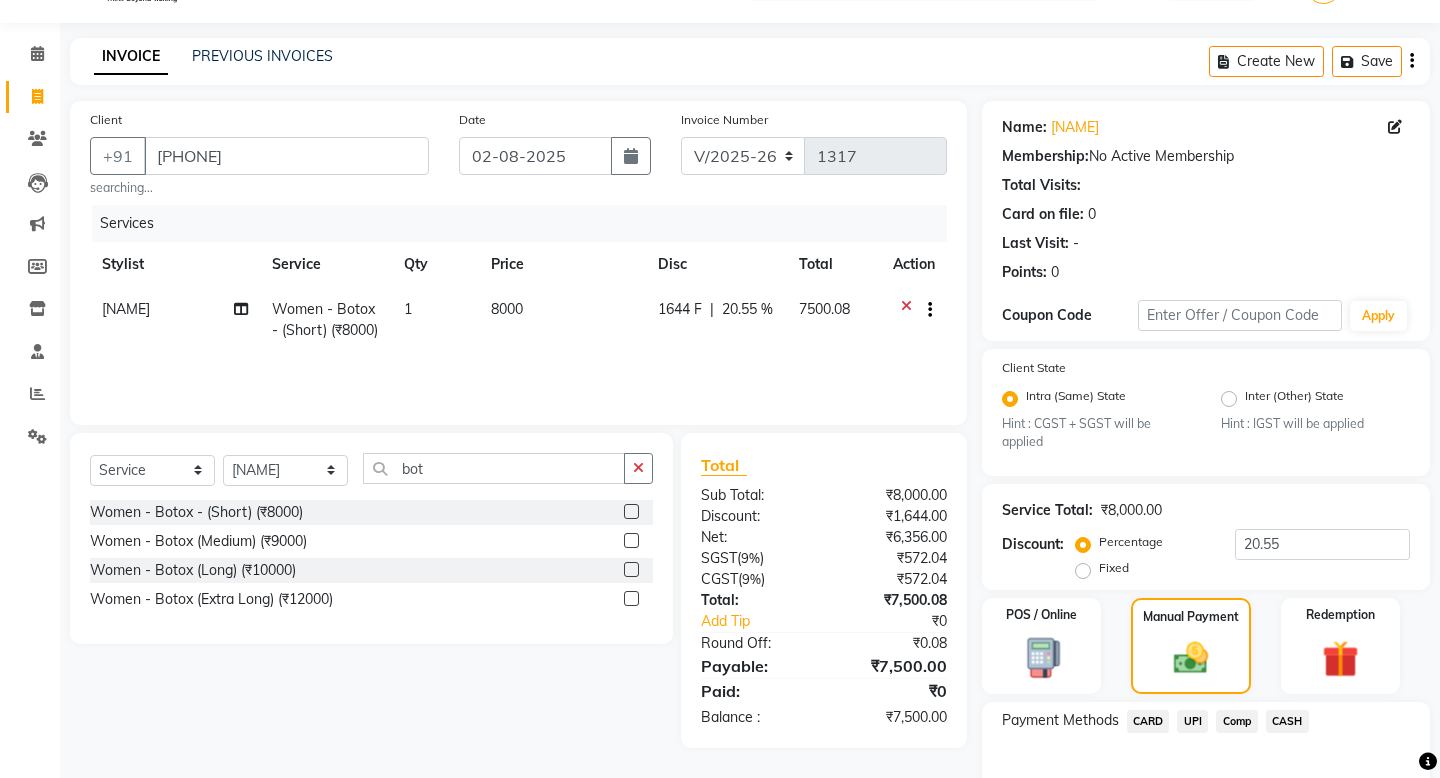 click on "Comp" 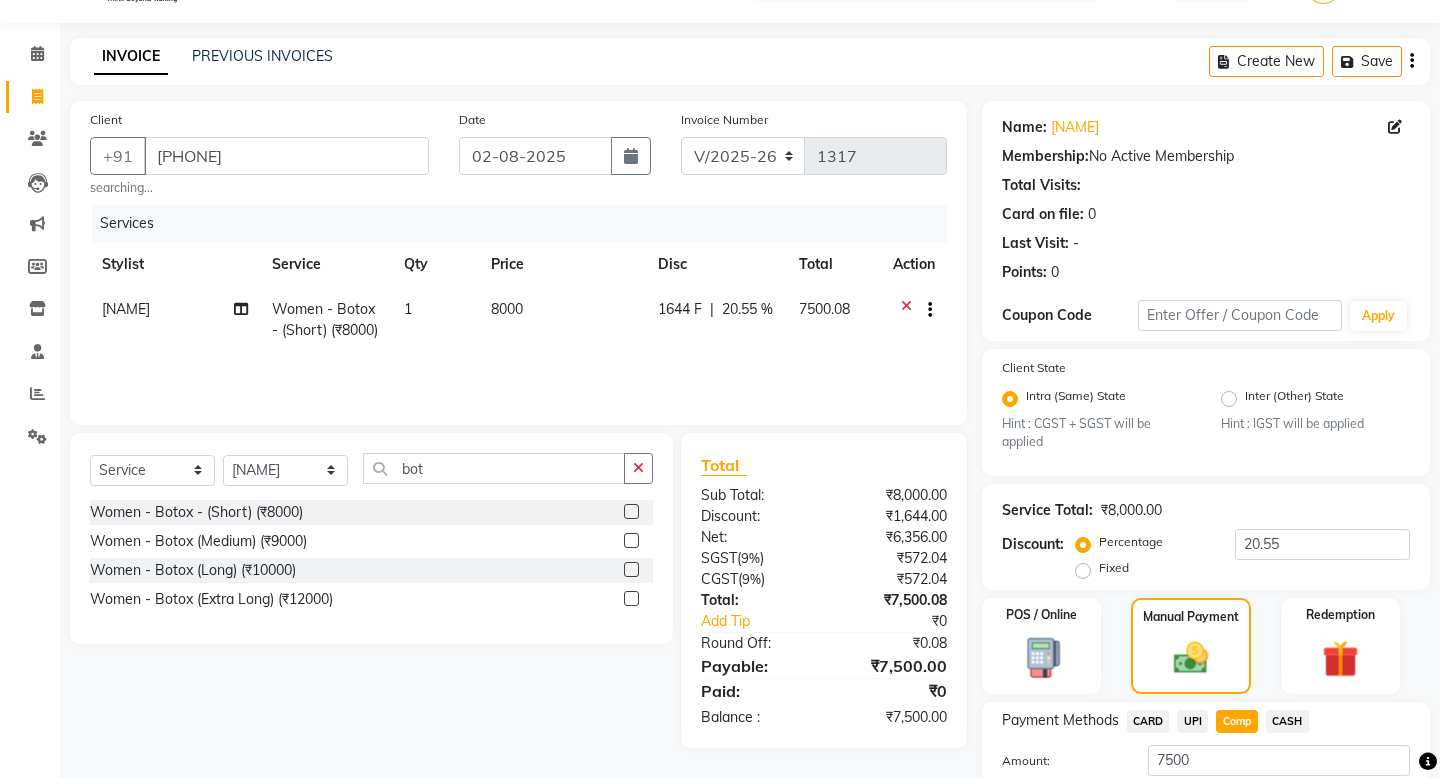 scroll, scrollTop: 170, scrollLeft: 0, axis: vertical 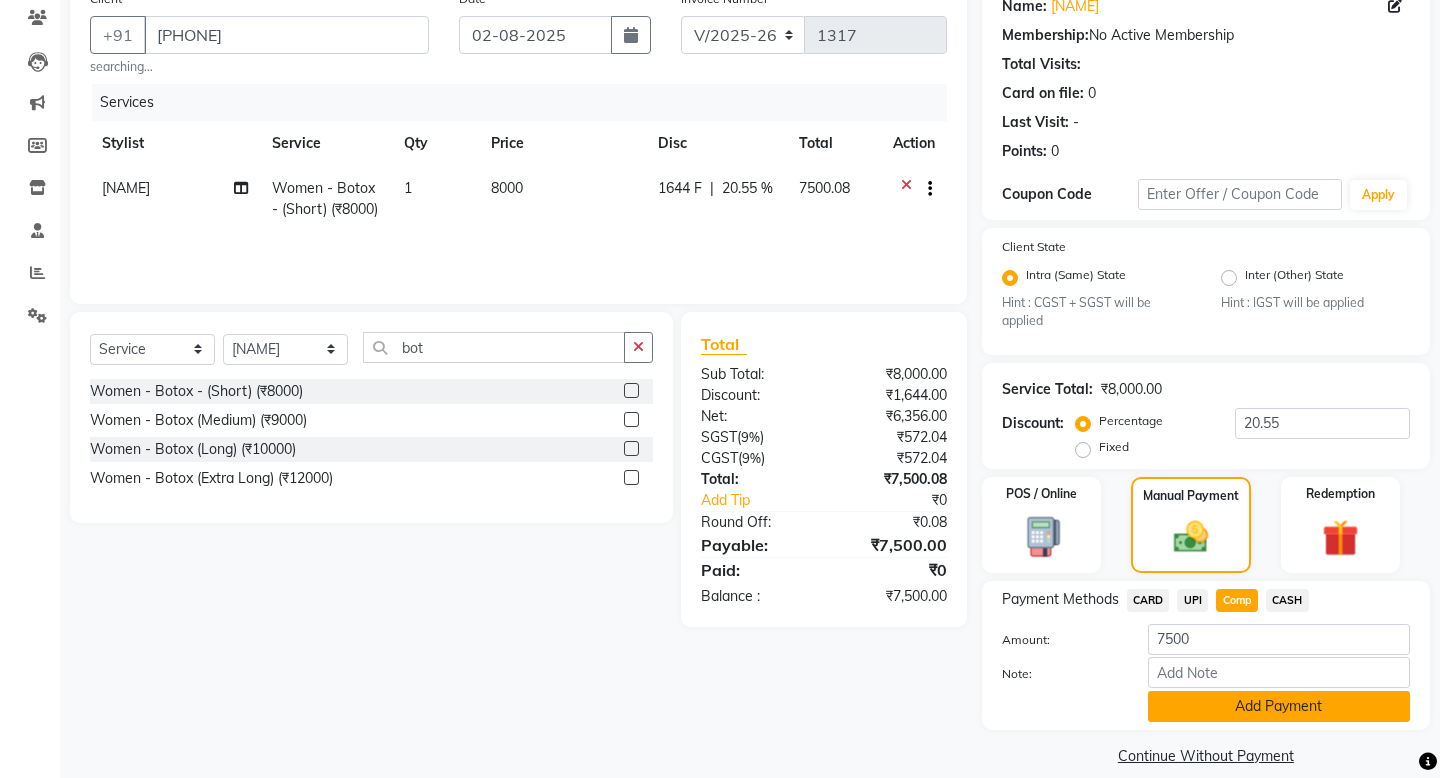 click on "Add Payment" 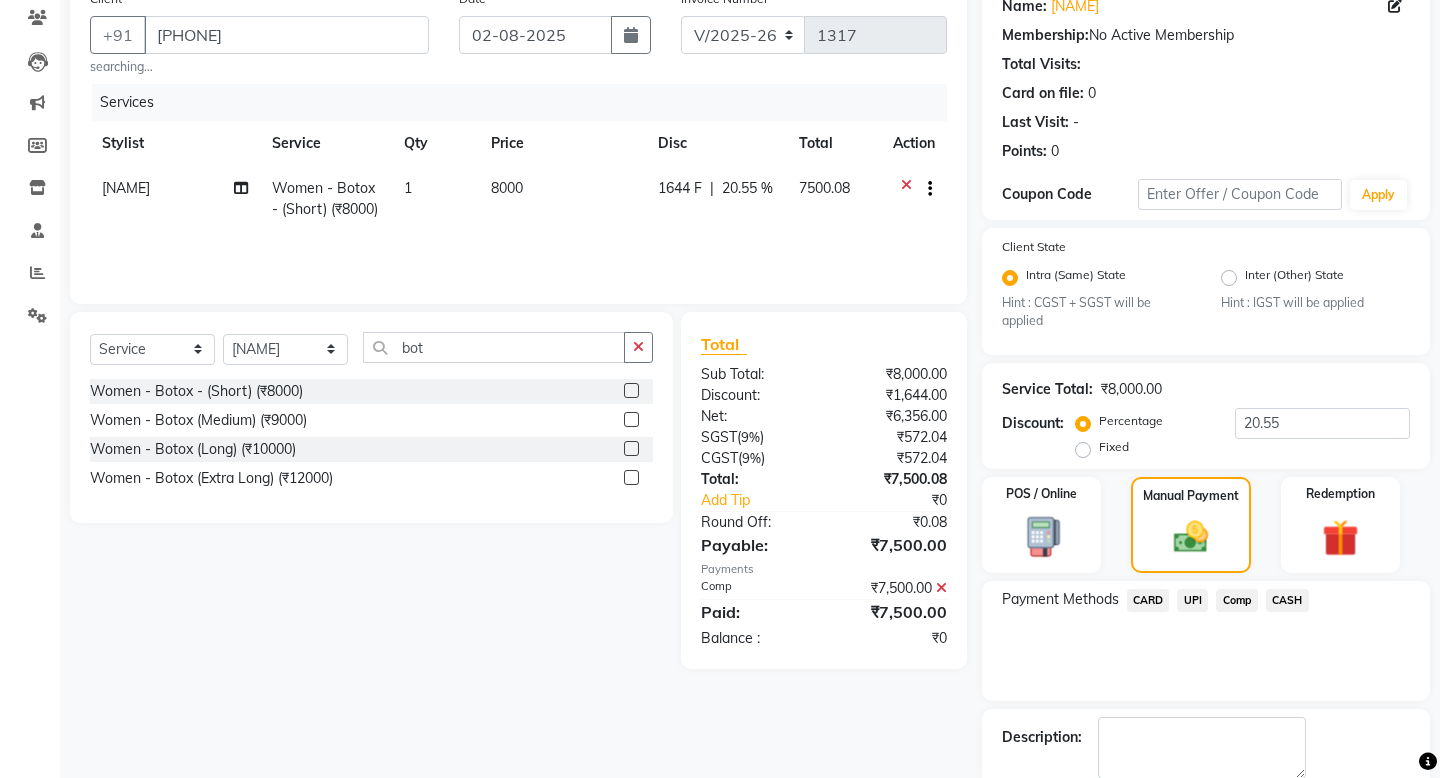 scroll, scrollTop: 254, scrollLeft: 0, axis: vertical 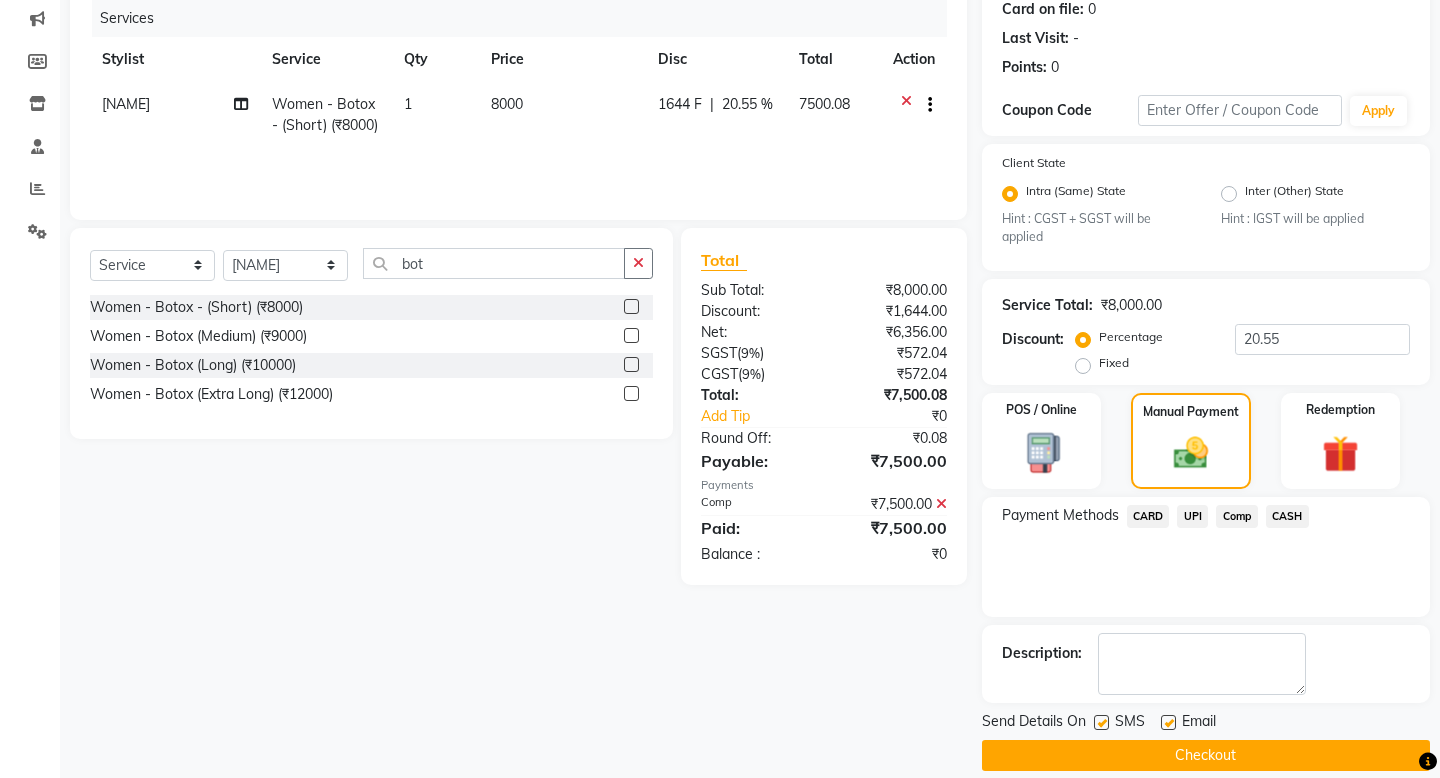 click 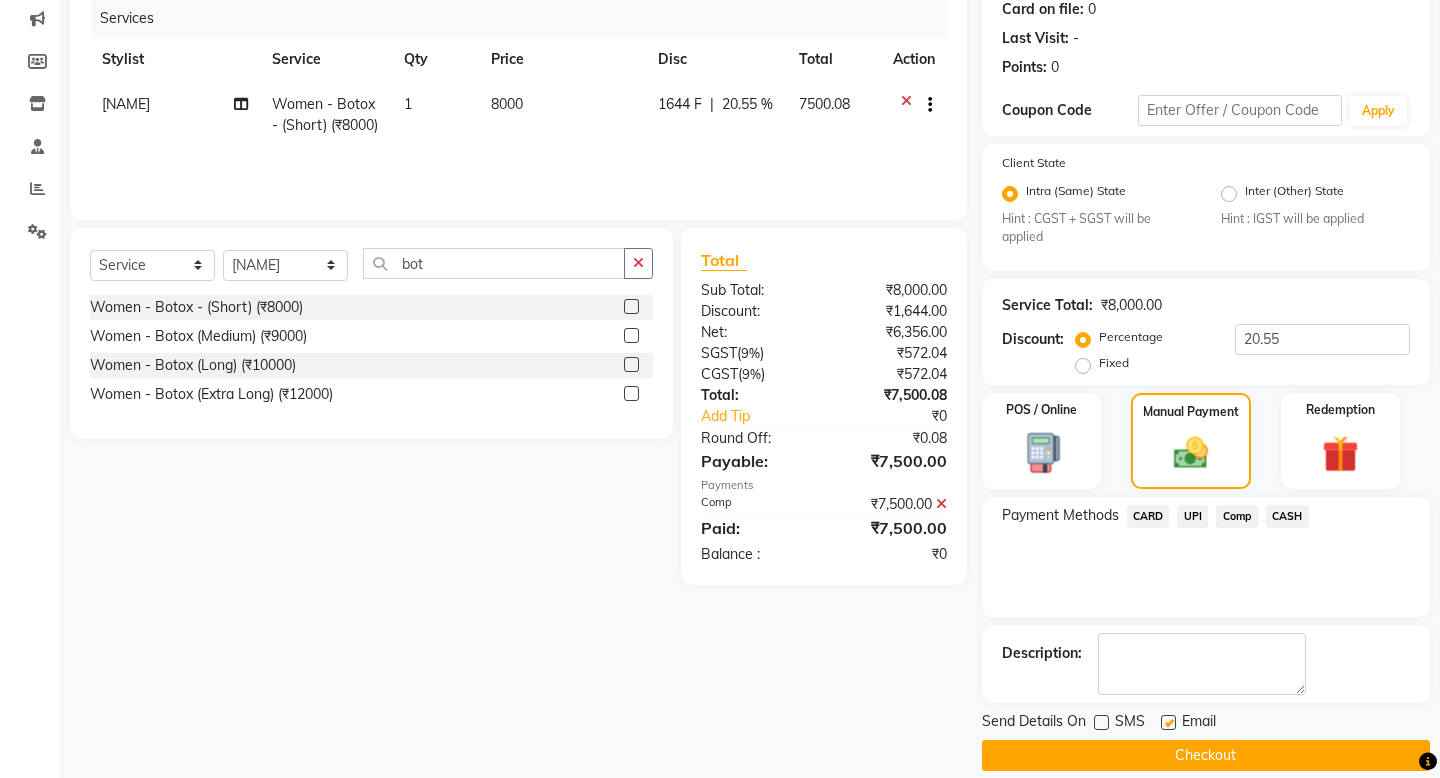 click 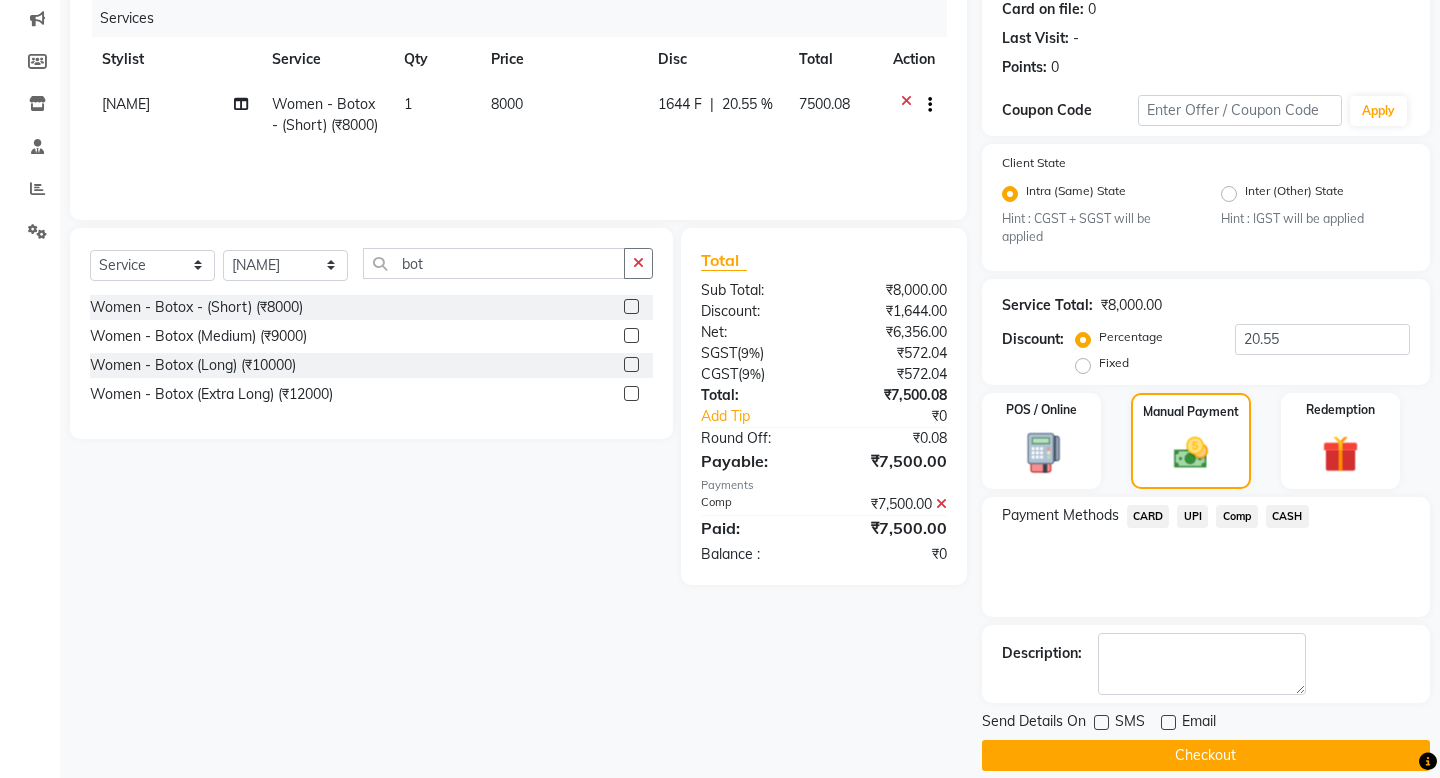 click on "Checkout" 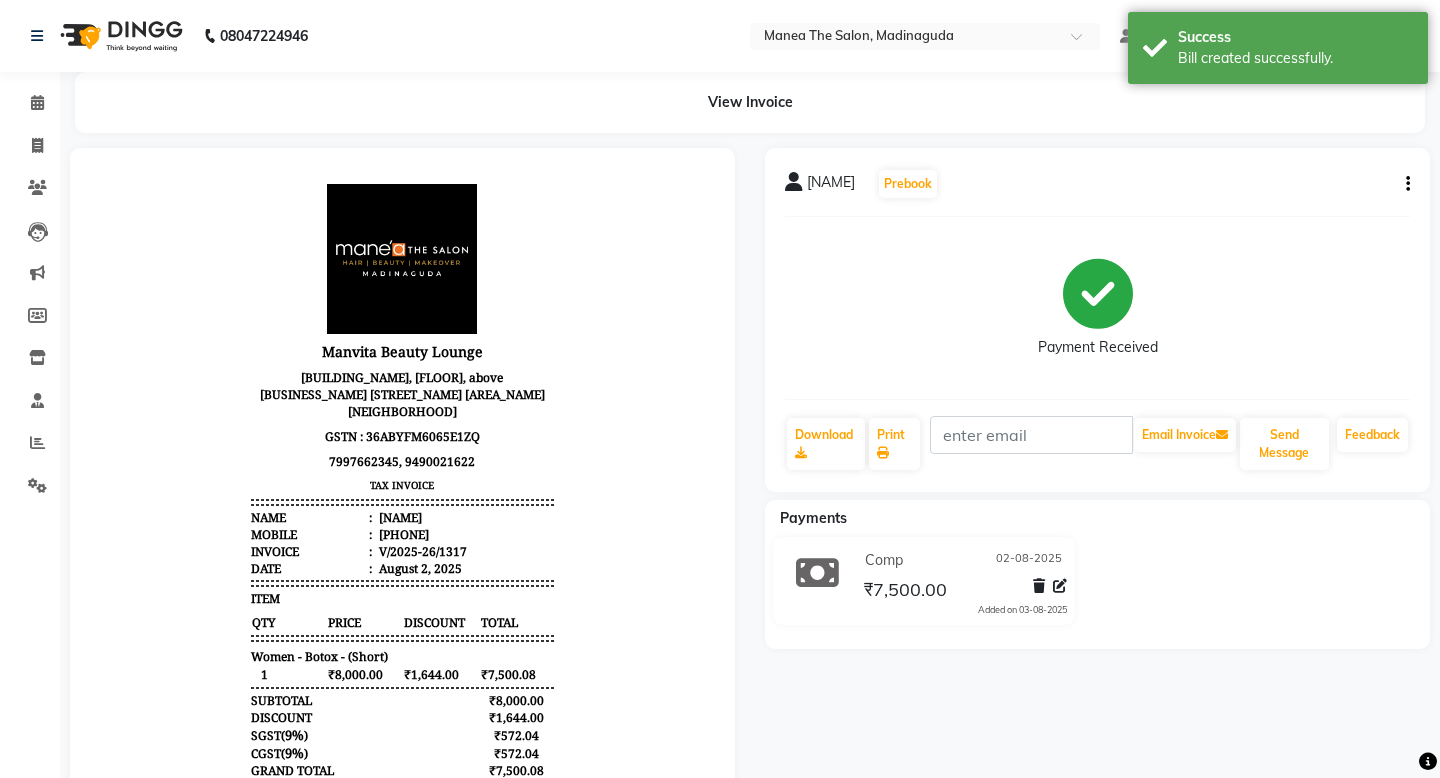 scroll, scrollTop: 0, scrollLeft: 0, axis: both 